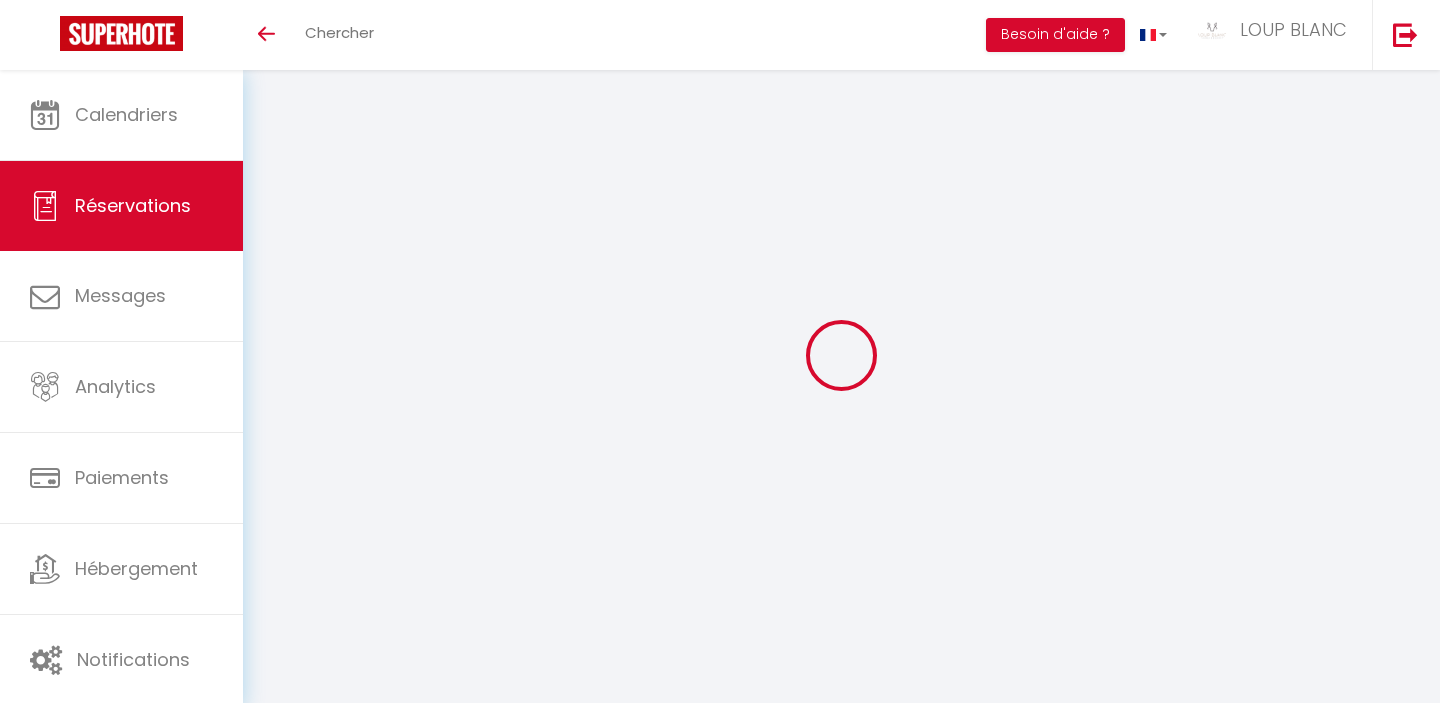 select on "not_cancelled" 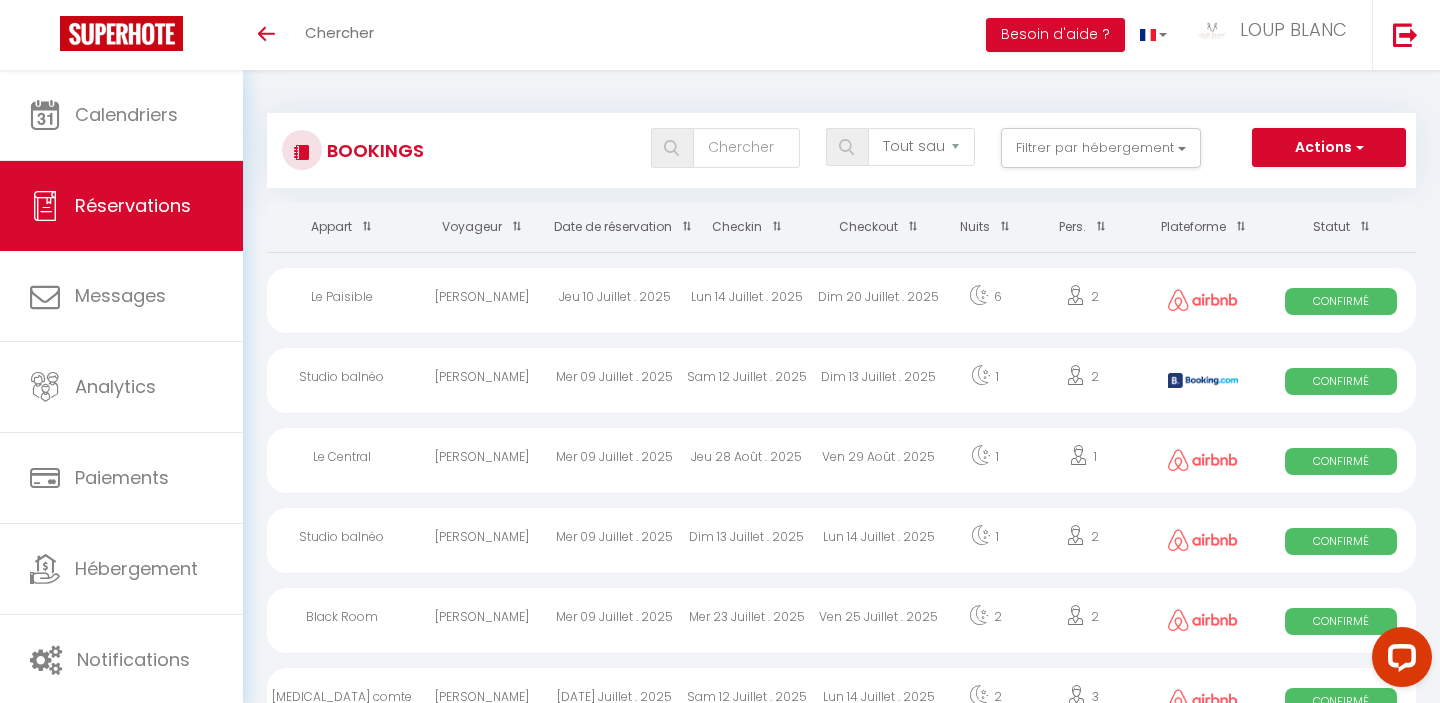 scroll, scrollTop: 0, scrollLeft: 0, axis: both 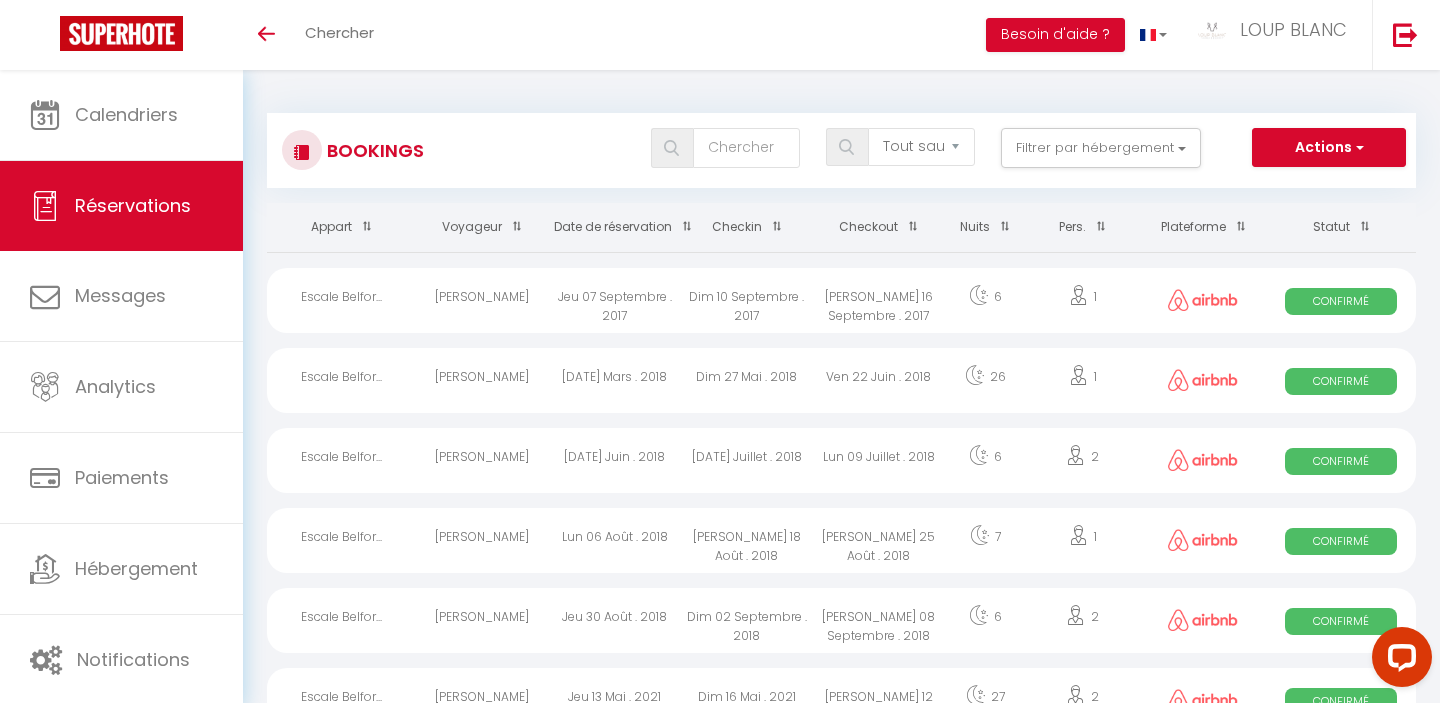 click on "Date de réservation" at bounding box center (615, 227) 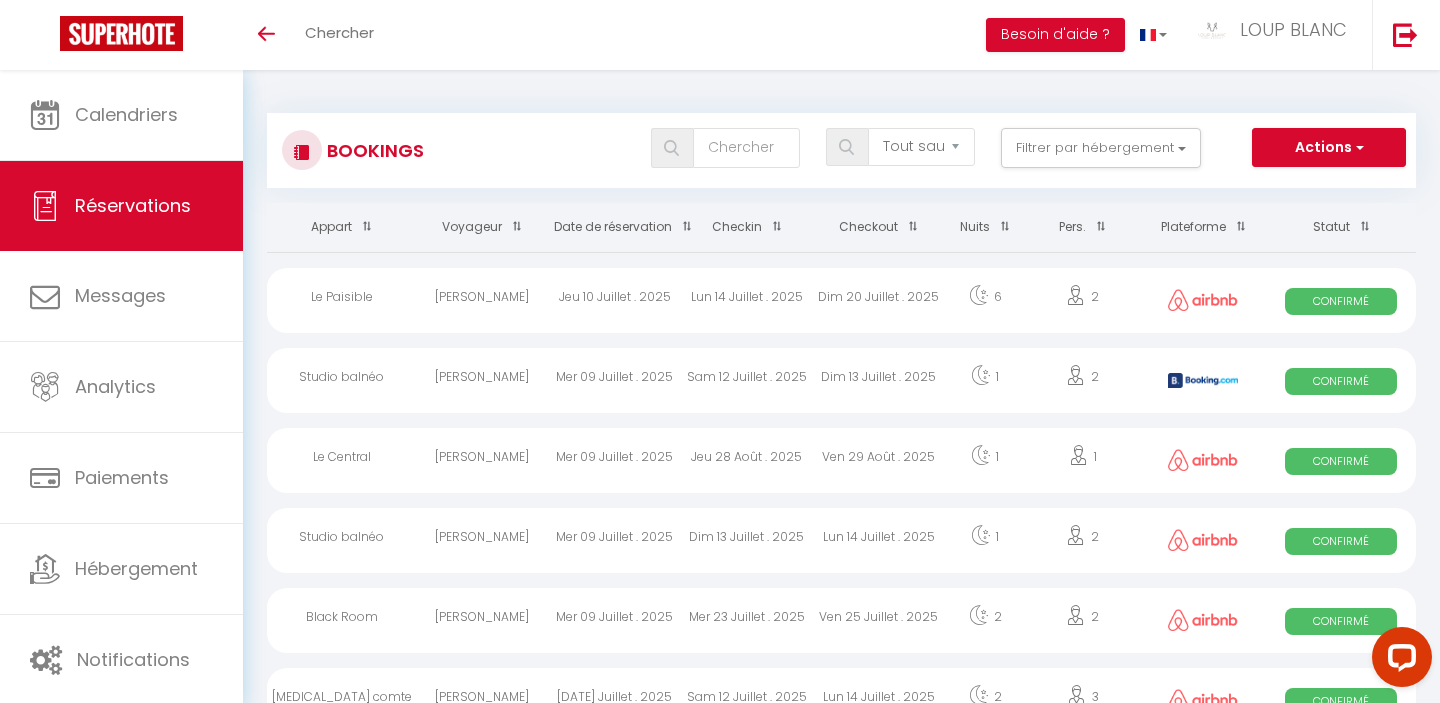 click on "Date de réservation" at bounding box center (615, 227) 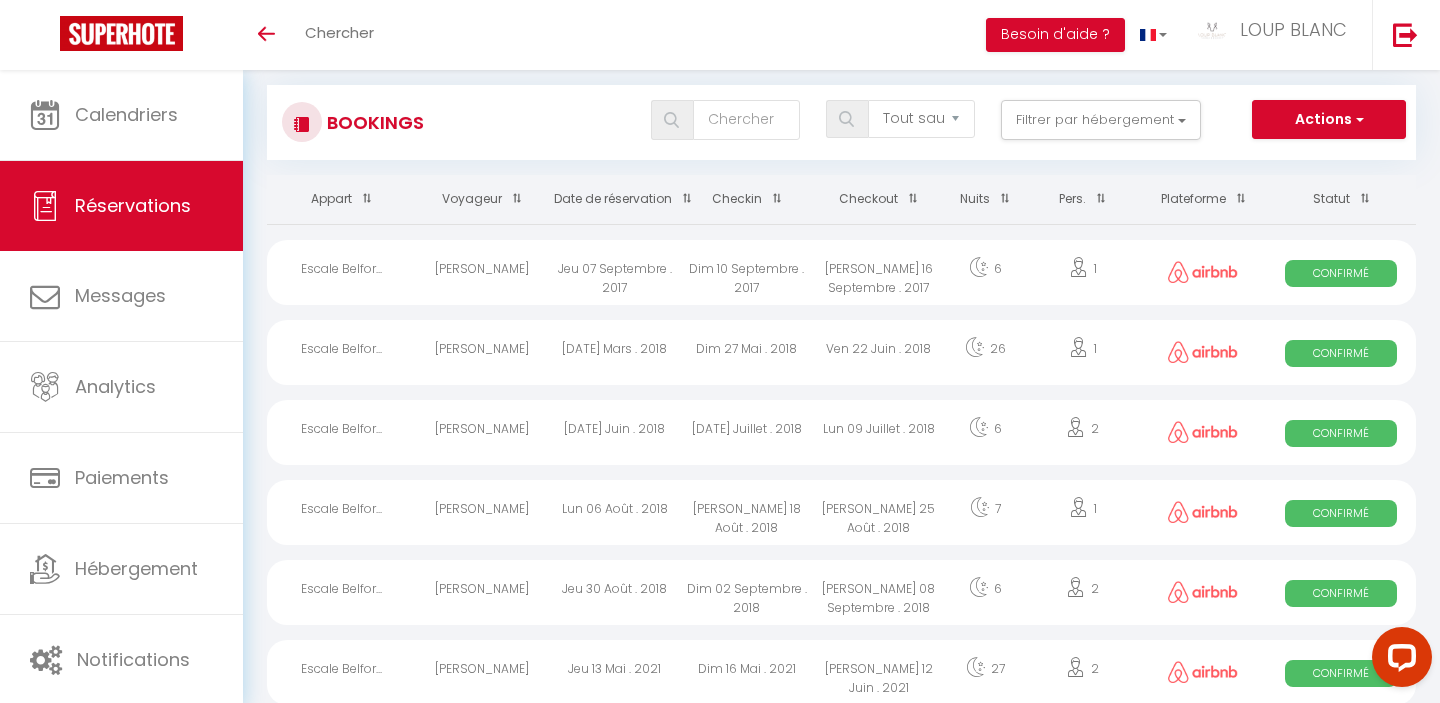 scroll, scrollTop: 0, scrollLeft: 0, axis: both 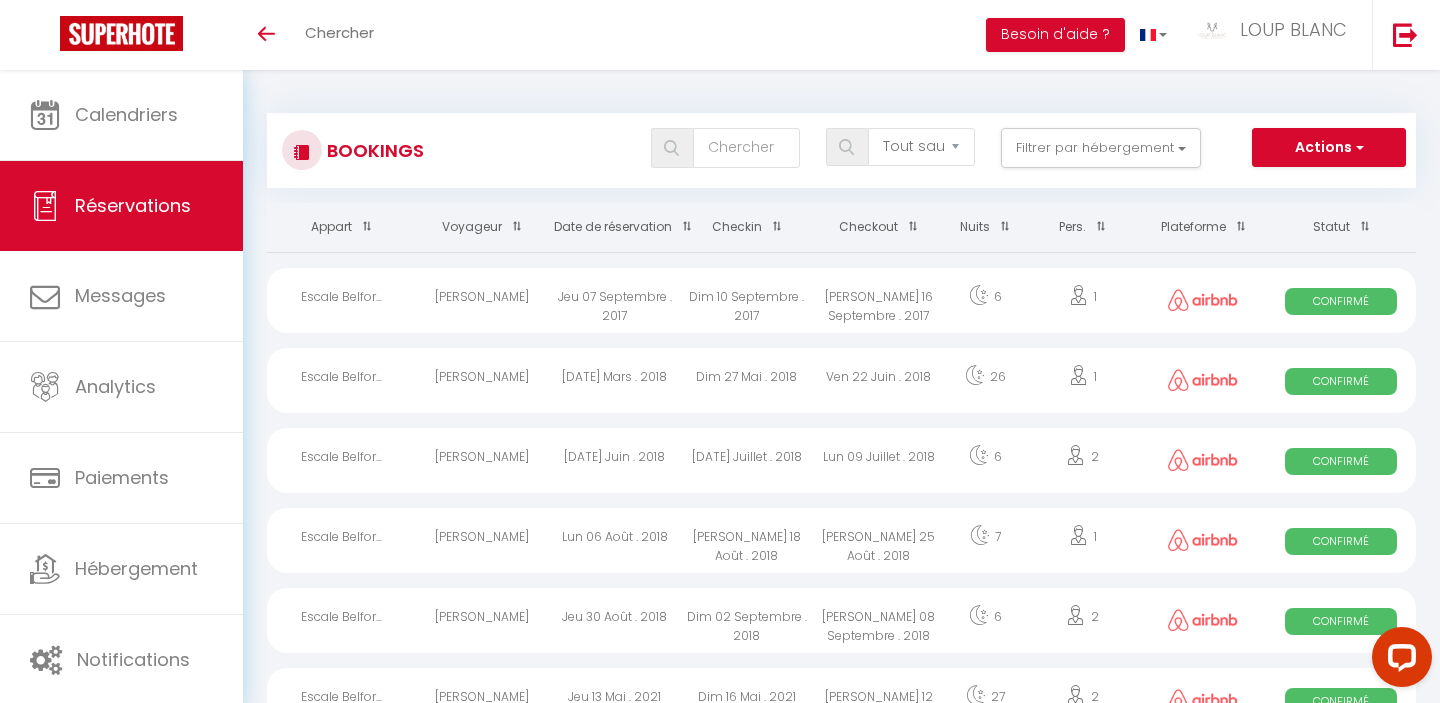 click on "Date de réservation" at bounding box center [615, 227] 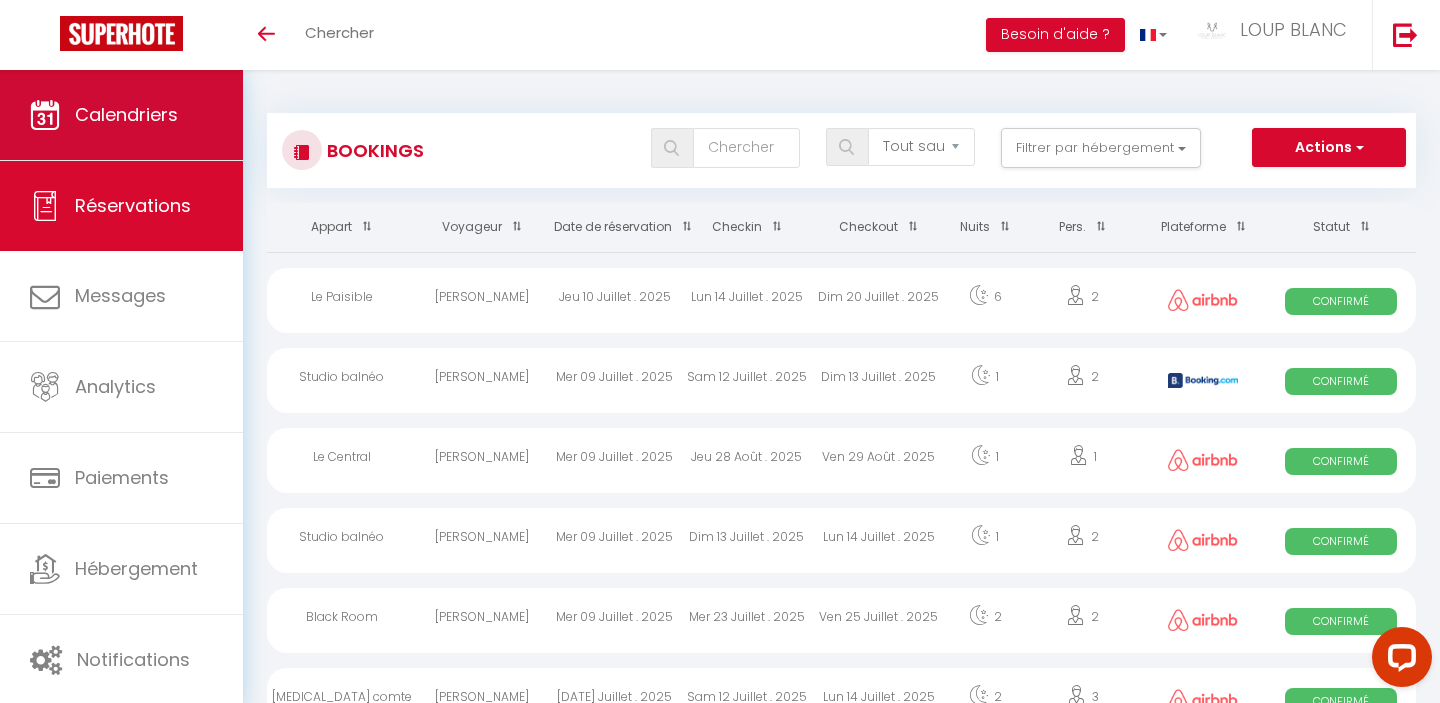 click on "Calendriers" at bounding box center (126, 114) 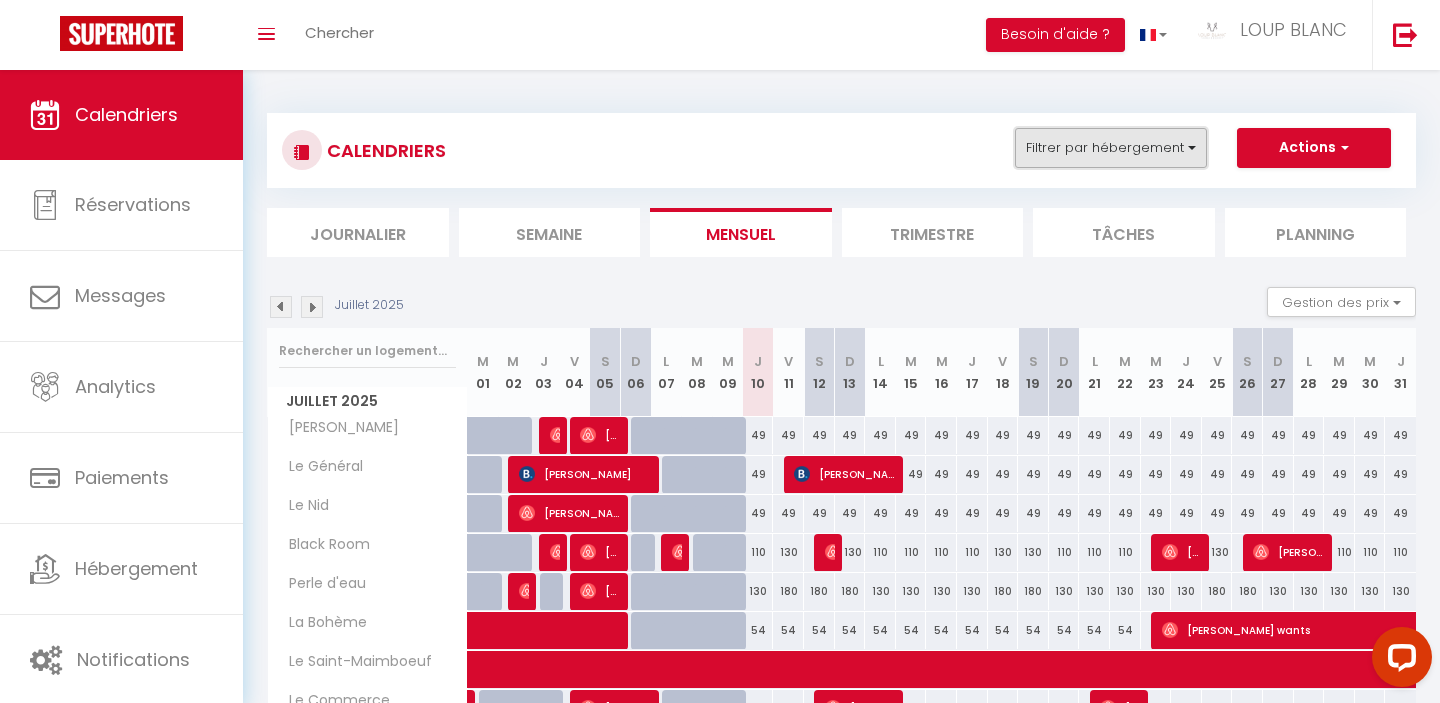click on "Filtrer par hébergement" at bounding box center (1111, 148) 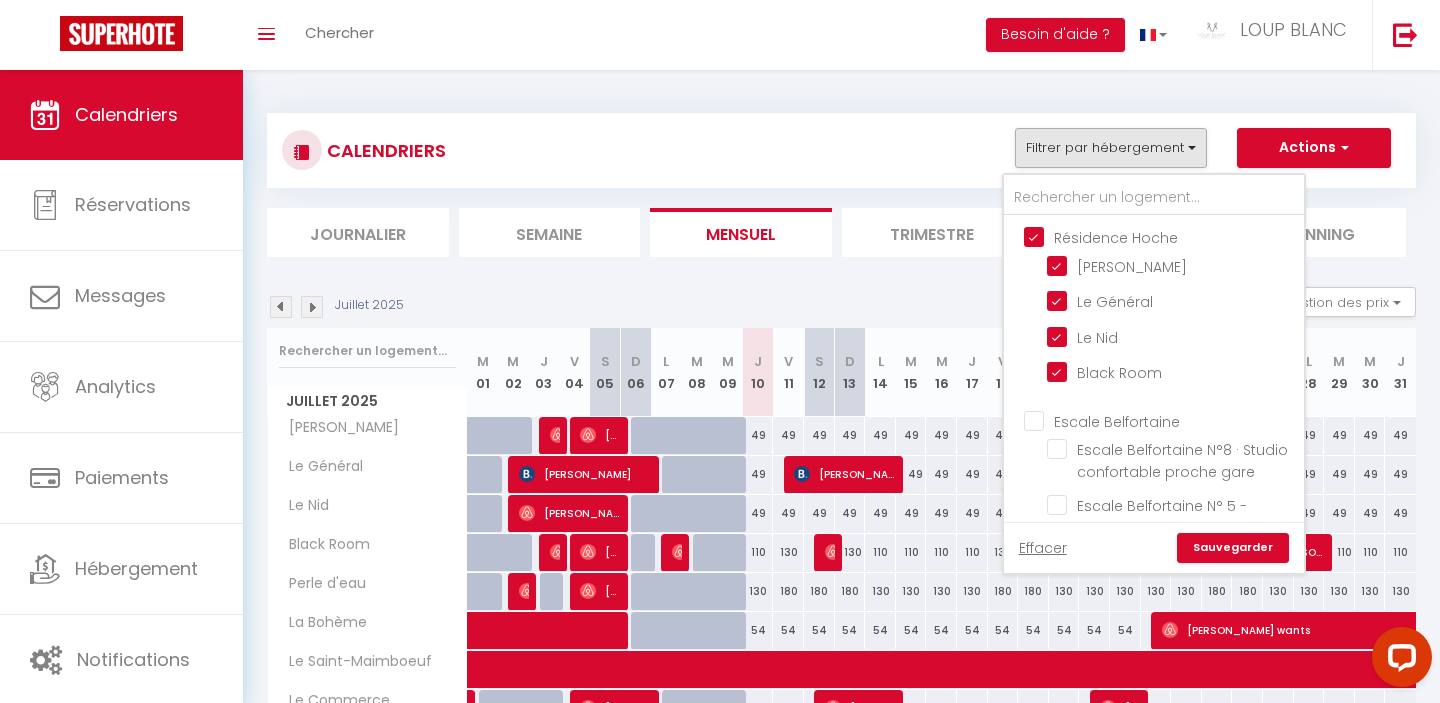 click on "Résidence Hoche" at bounding box center (1174, 236) 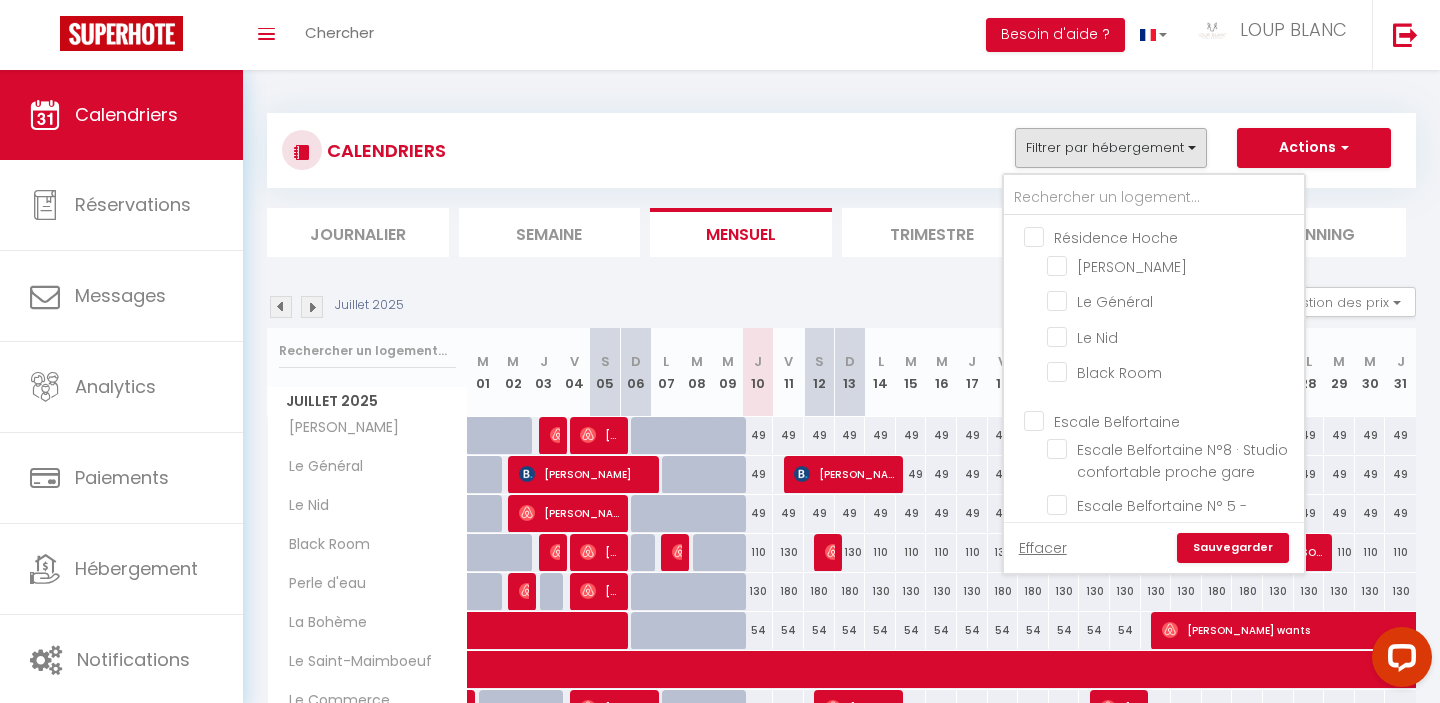 checkbox on "false" 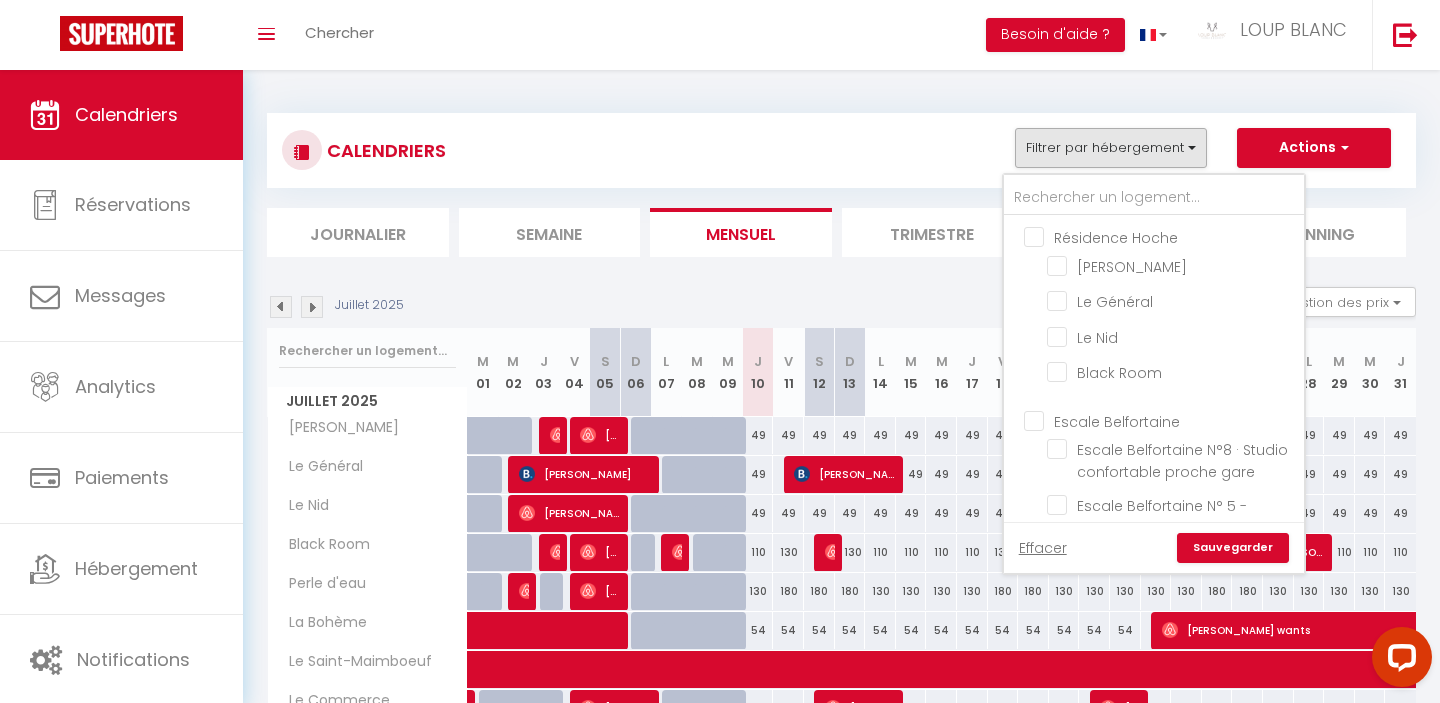 checkbox on "false" 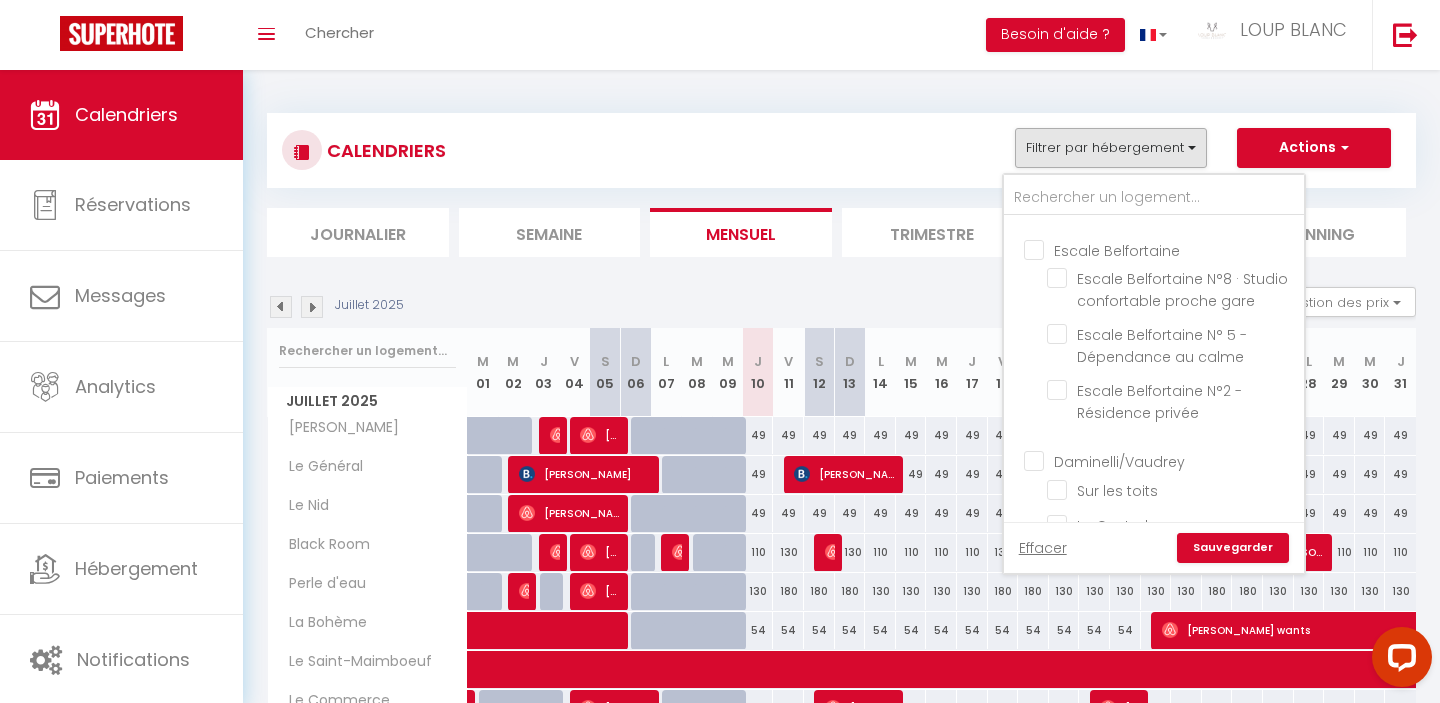 scroll, scrollTop: 178, scrollLeft: 0, axis: vertical 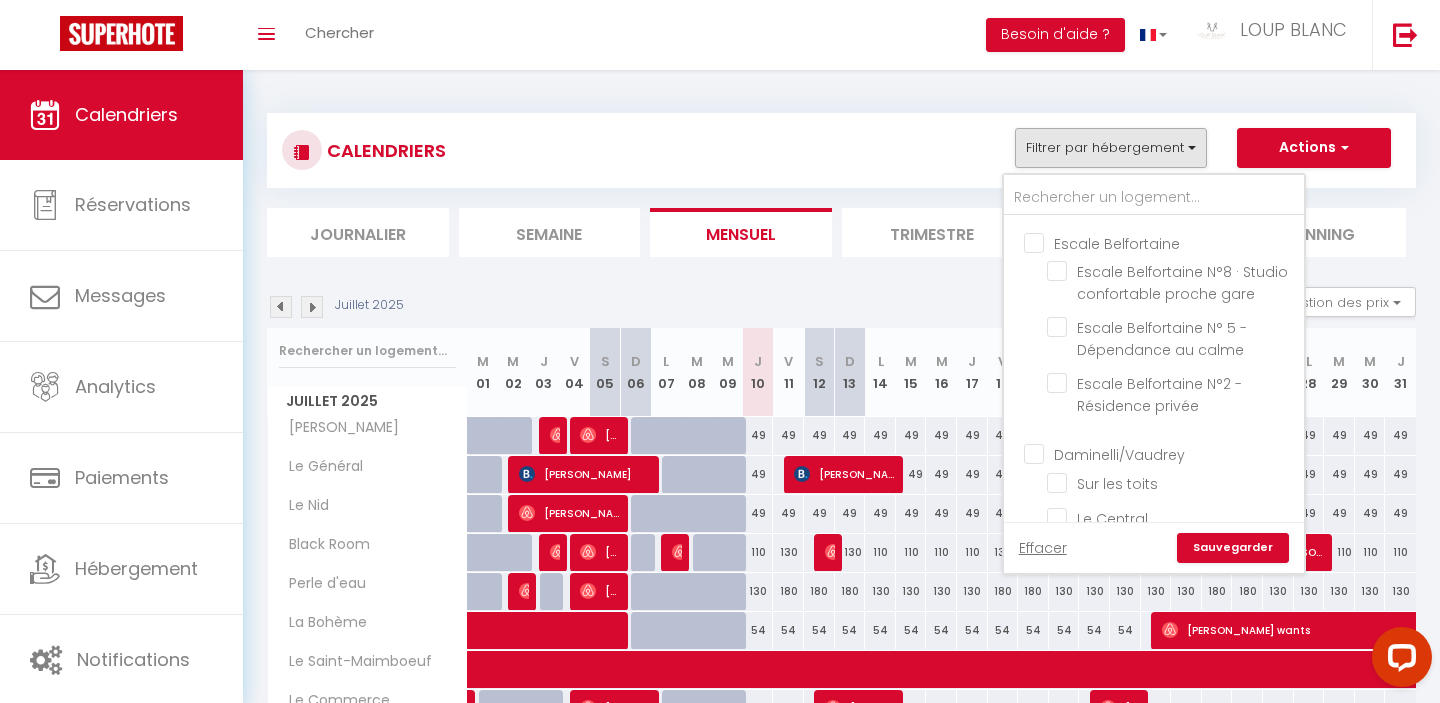 click on "Escale Belfortaine" at bounding box center [1174, 242] 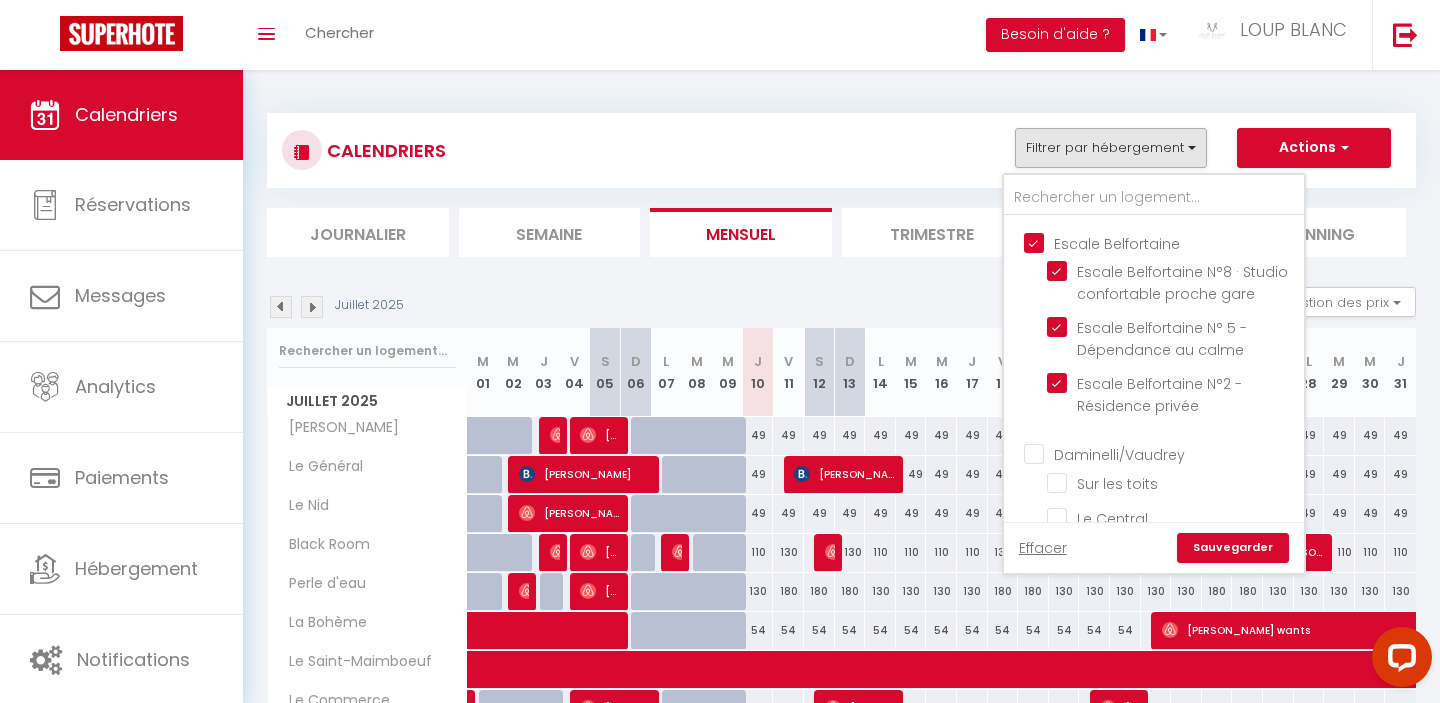 checkbox on "true" 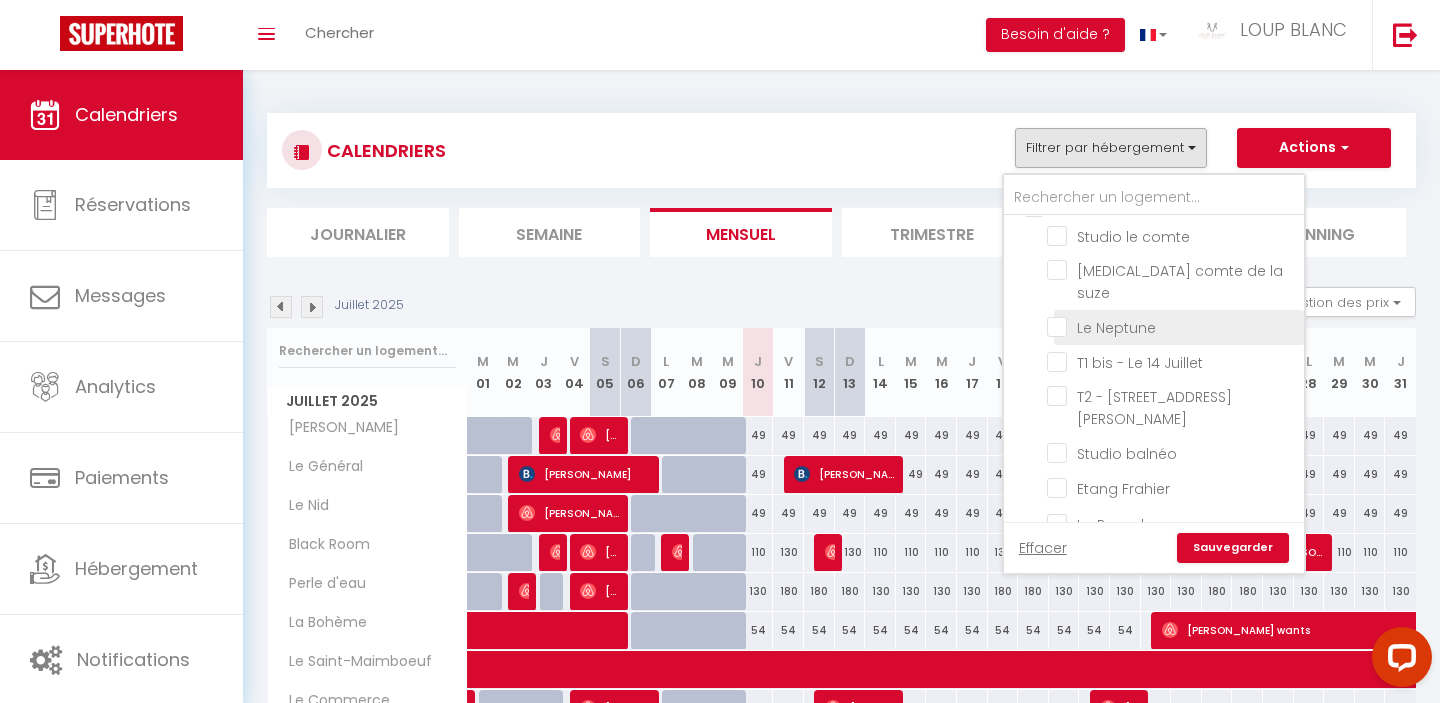 scroll, scrollTop: 541, scrollLeft: 0, axis: vertical 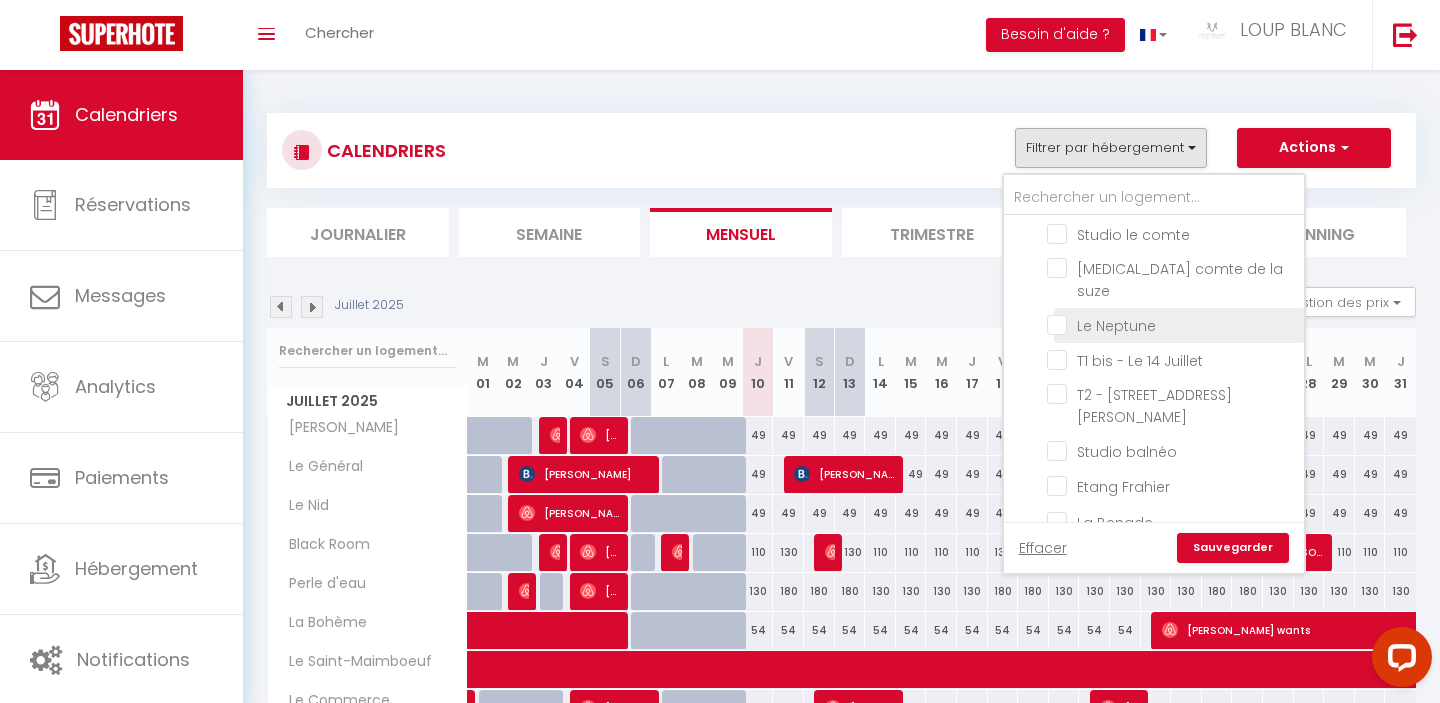 click on "Le Neptune" at bounding box center (1179, 325) 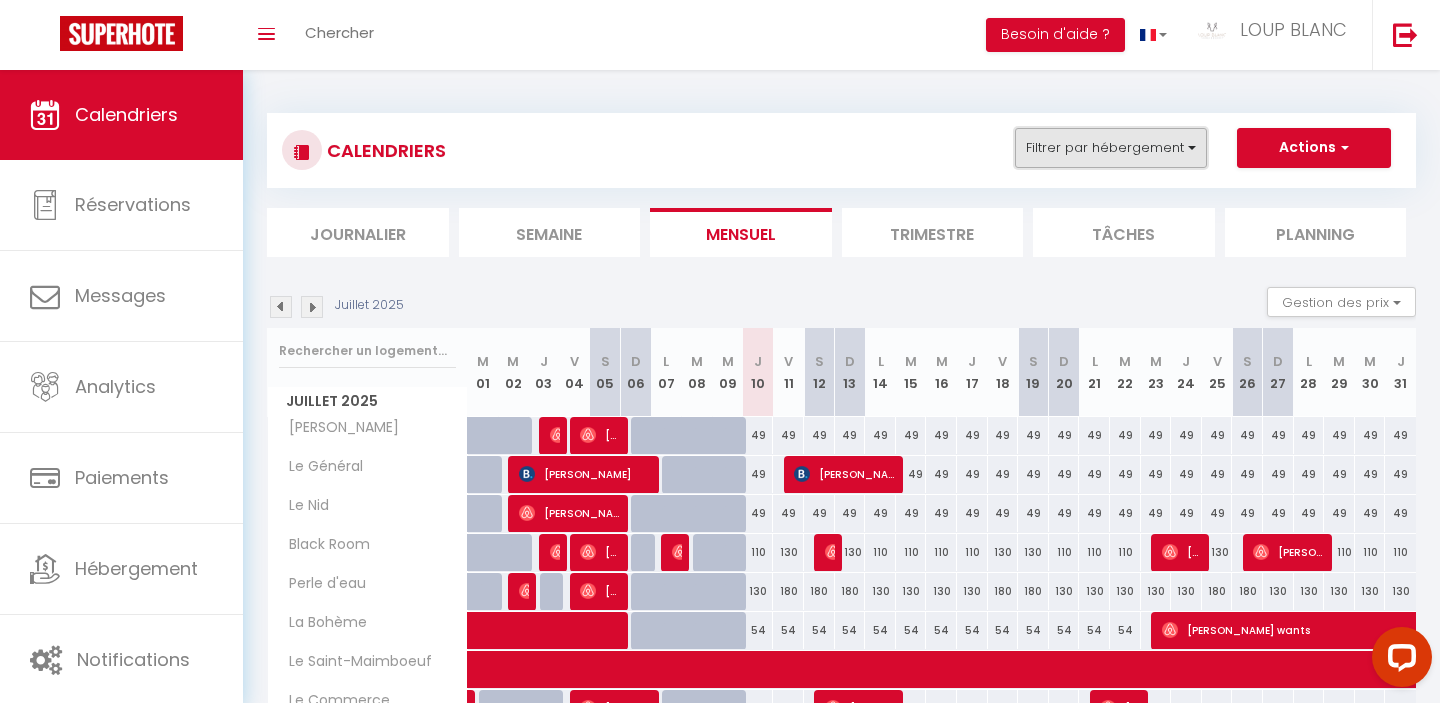 click on "Filtrer par hébergement" at bounding box center [1111, 148] 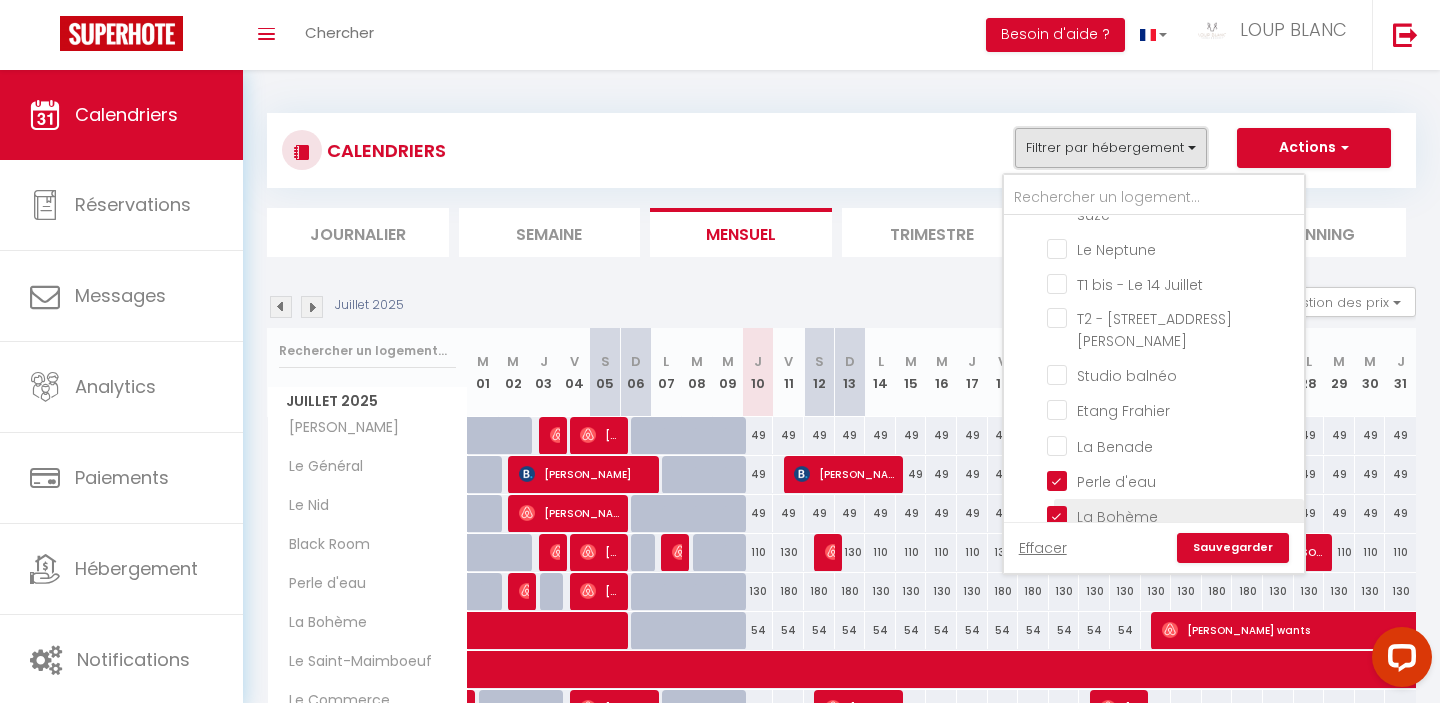 scroll, scrollTop: 616, scrollLeft: 0, axis: vertical 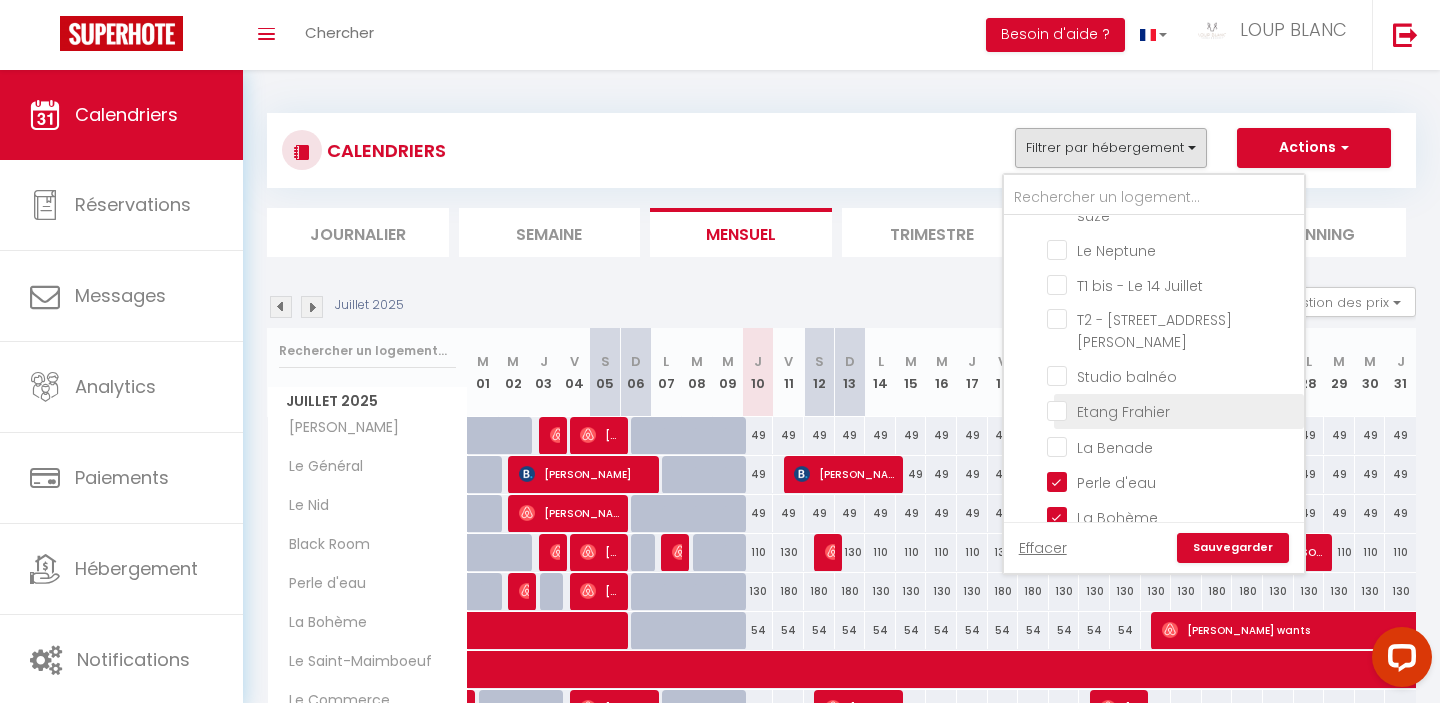 click on "Etang Frahier" at bounding box center (1172, 410) 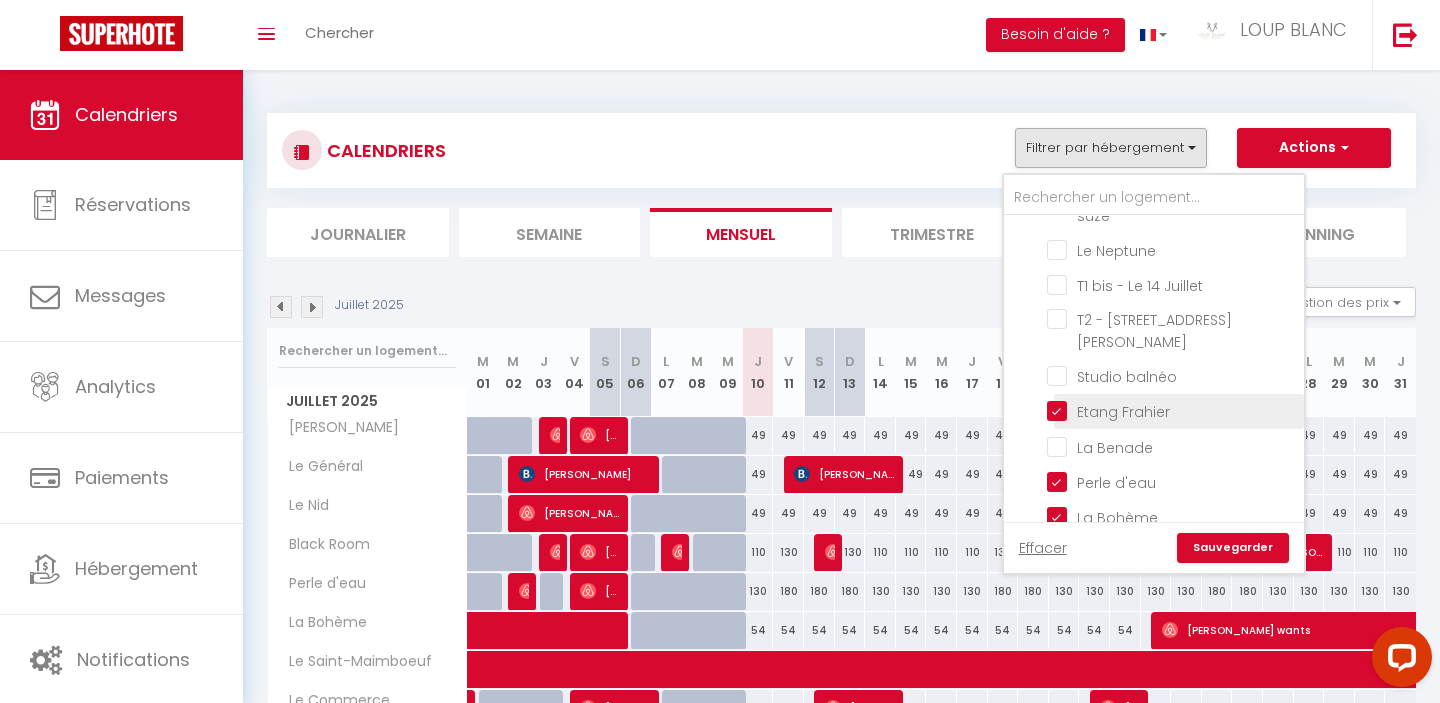 checkbox on "false" 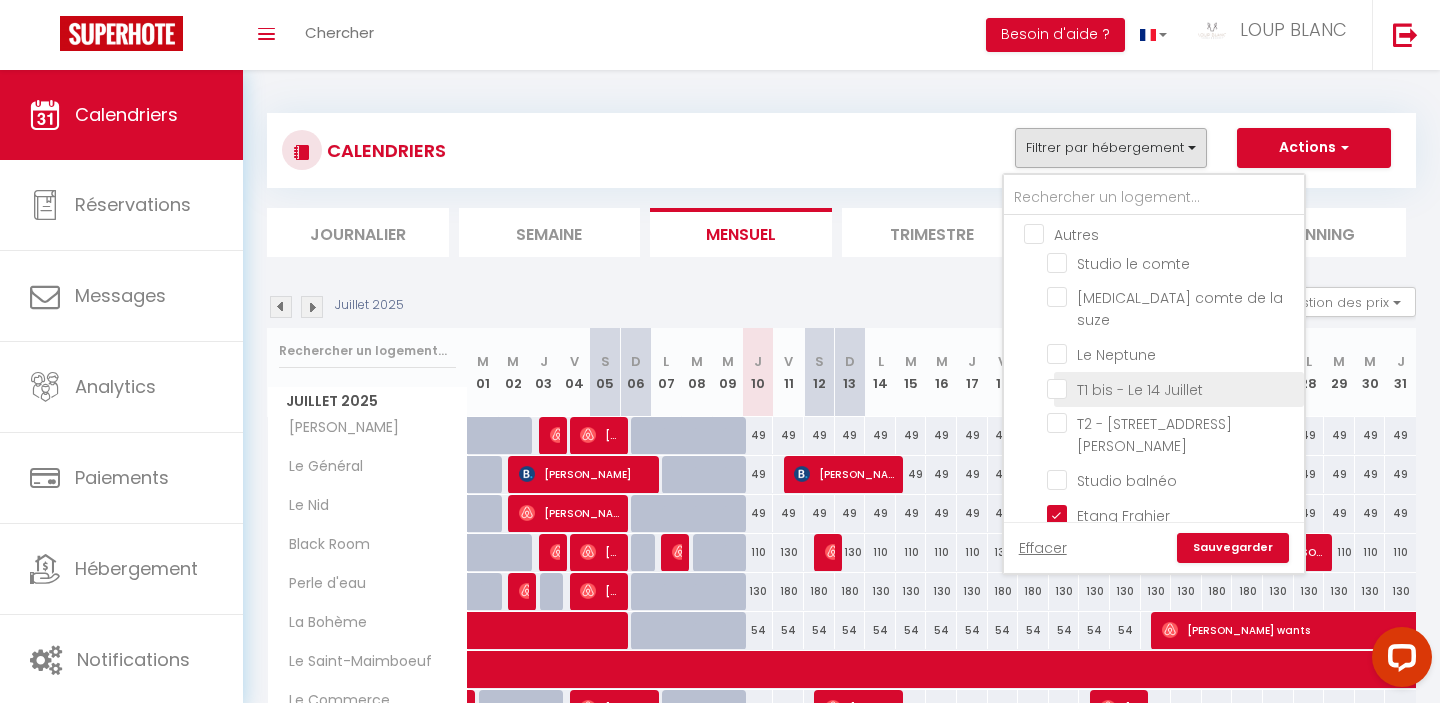 scroll, scrollTop: 511, scrollLeft: 0, axis: vertical 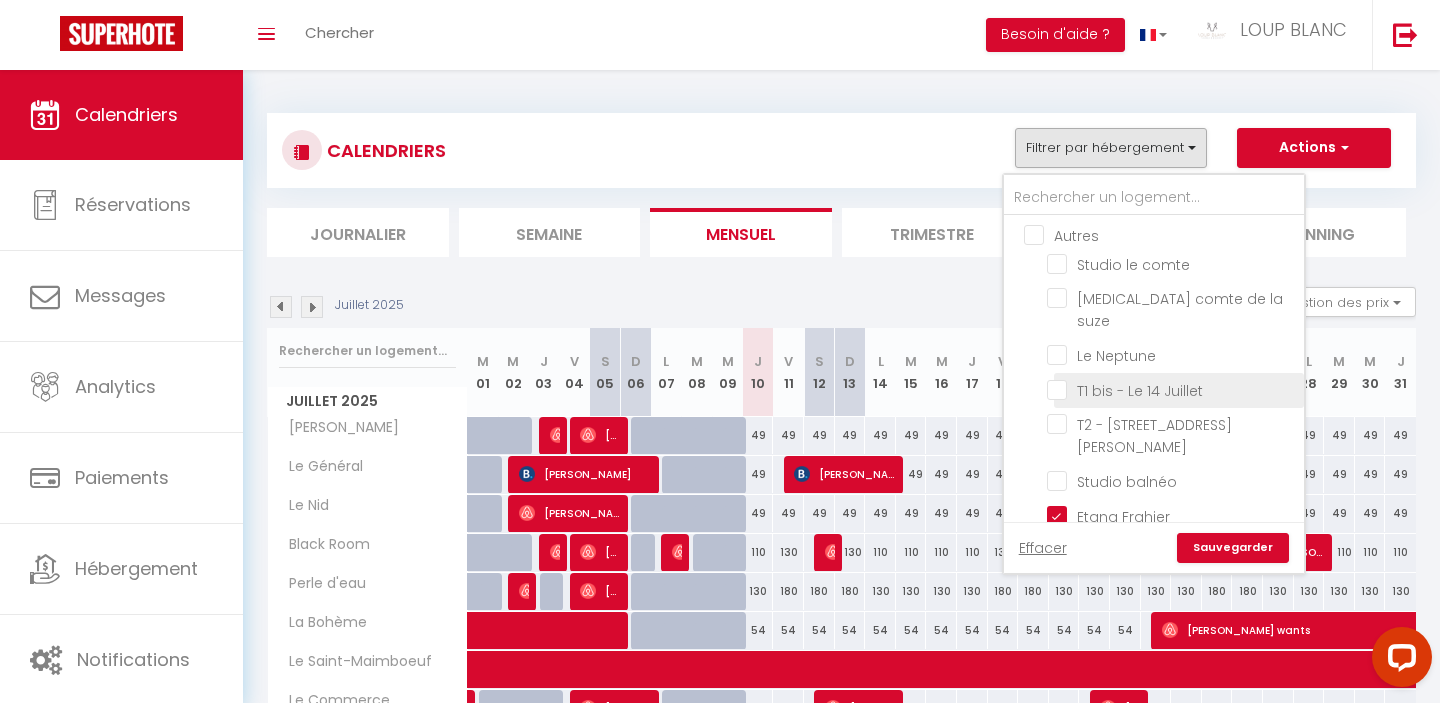 click on "T1 bis - Le 14 Juillet" at bounding box center (1172, 389) 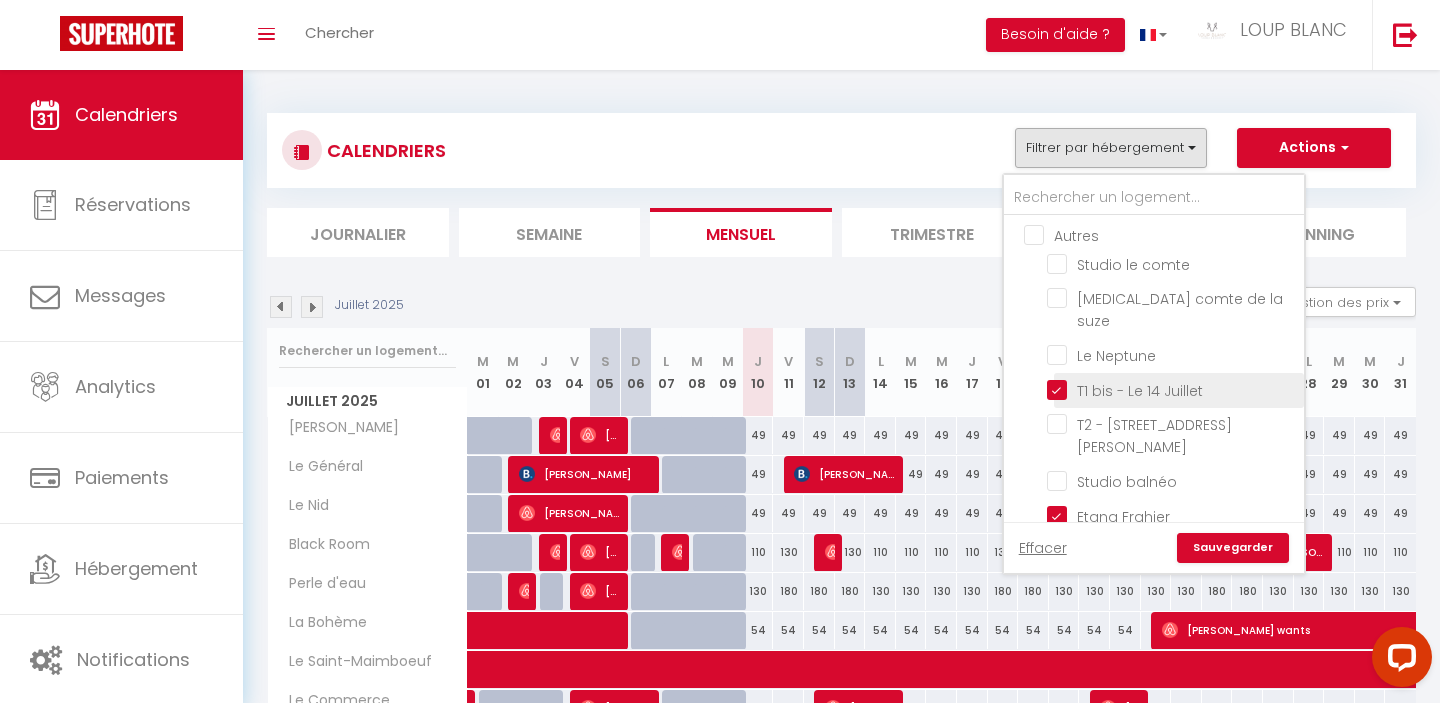 checkbox on "false" 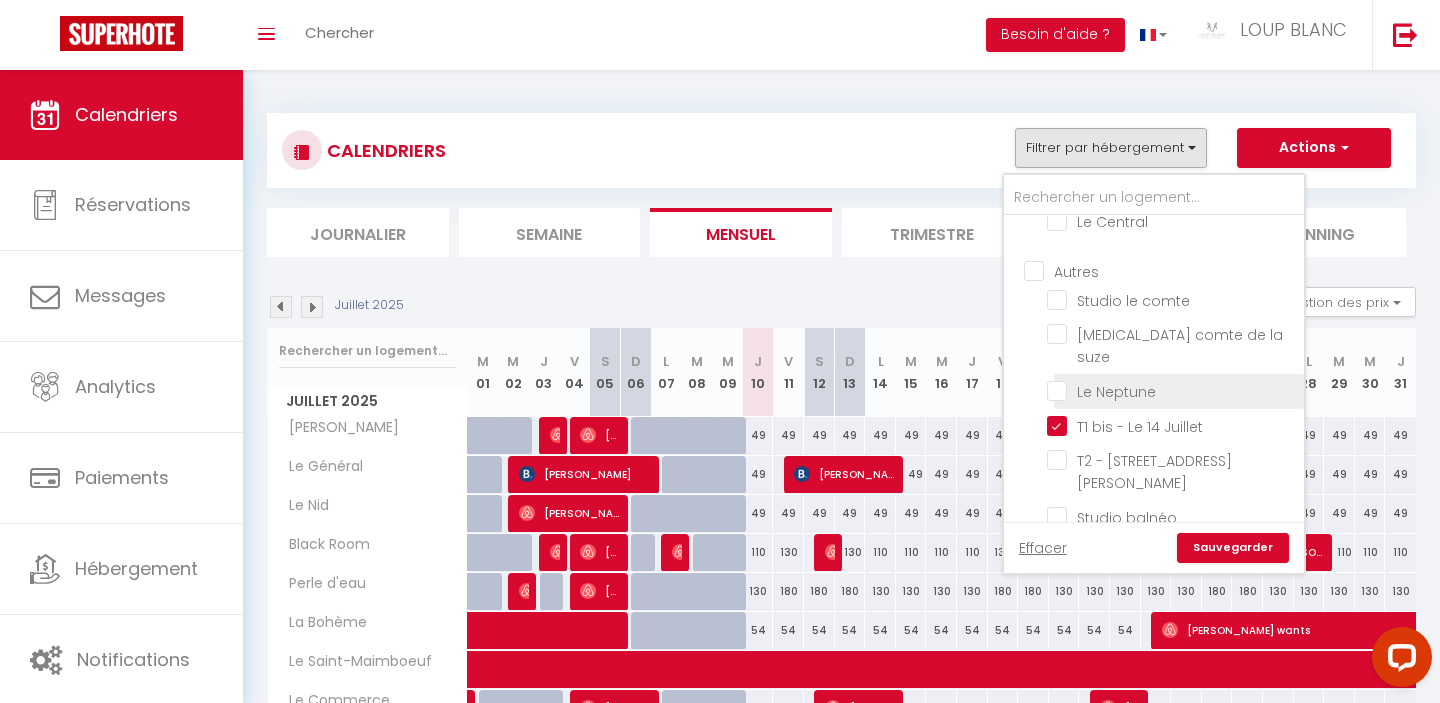 scroll, scrollTop: 474, scrollLeft: 0, axis: vertical 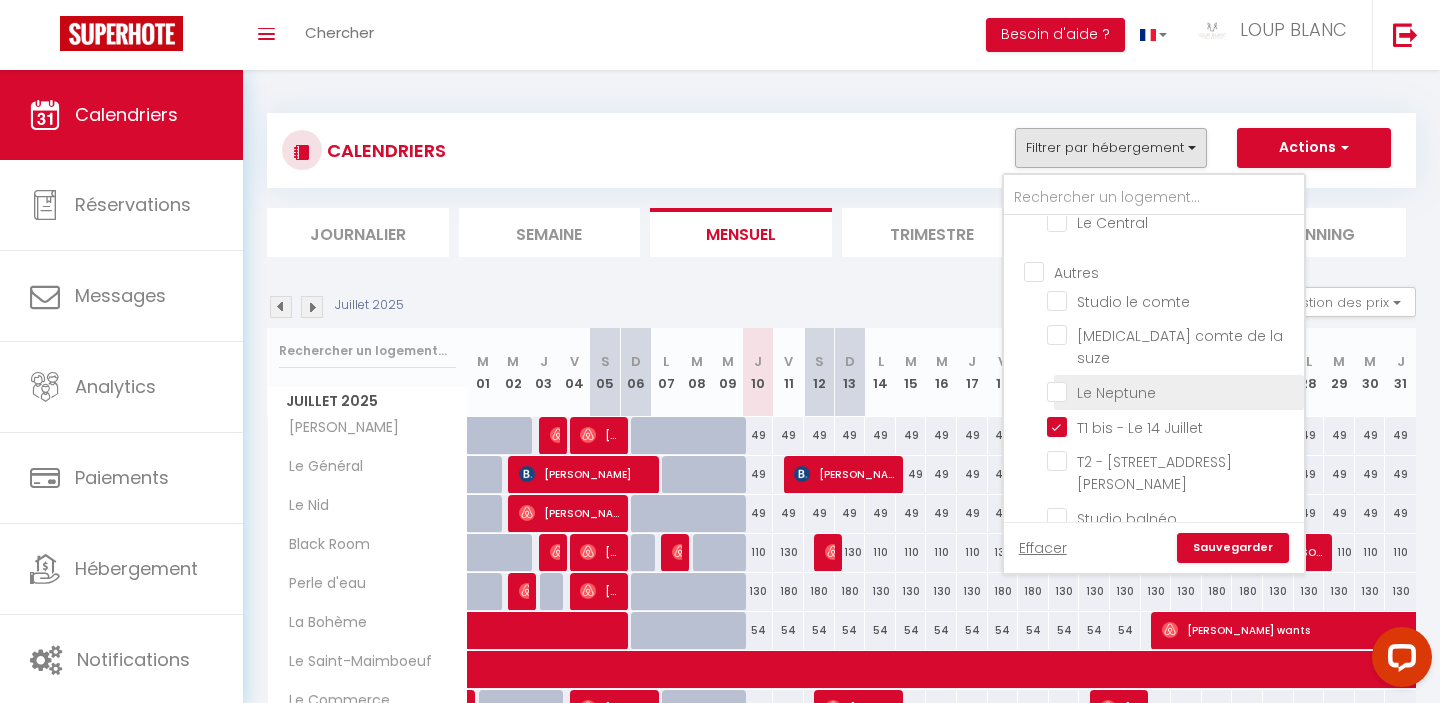 click on "Le Neptune" at bounding box center [1172, 391] 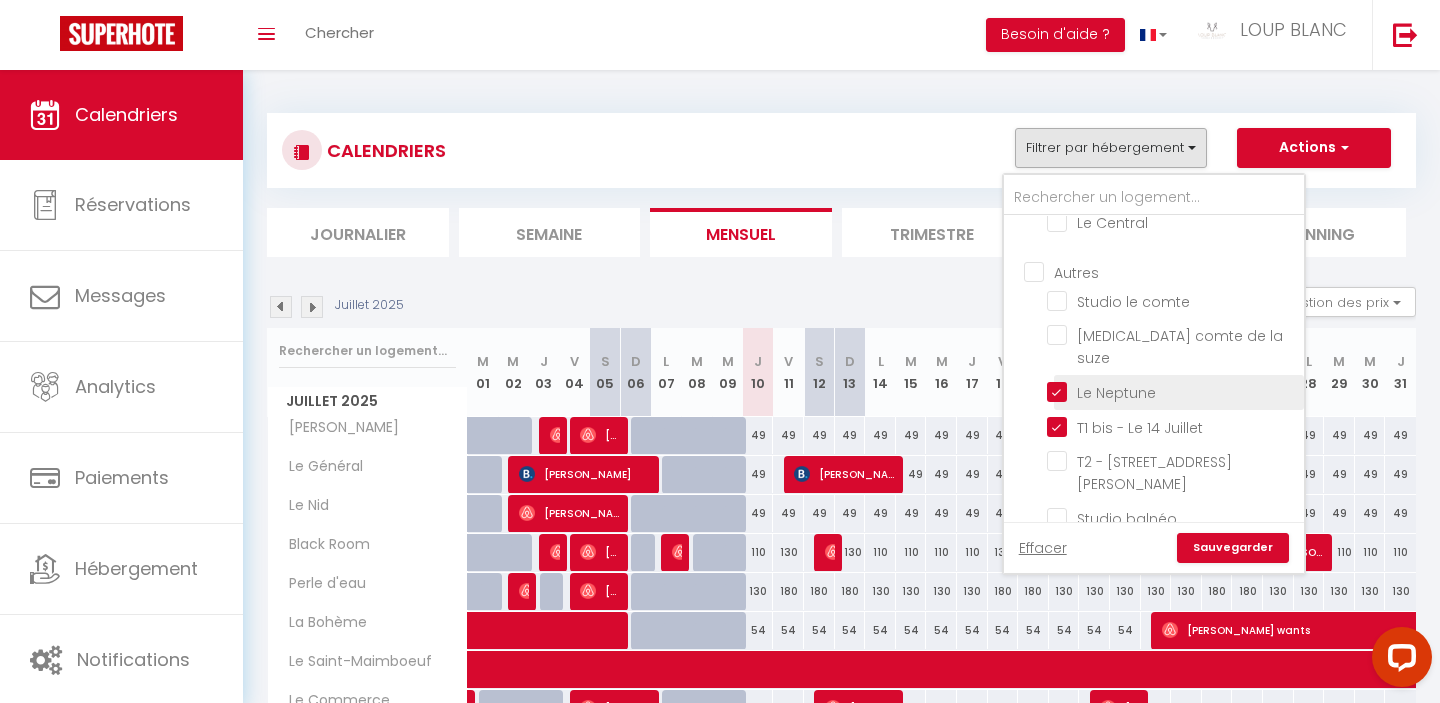 checkbox on "false" 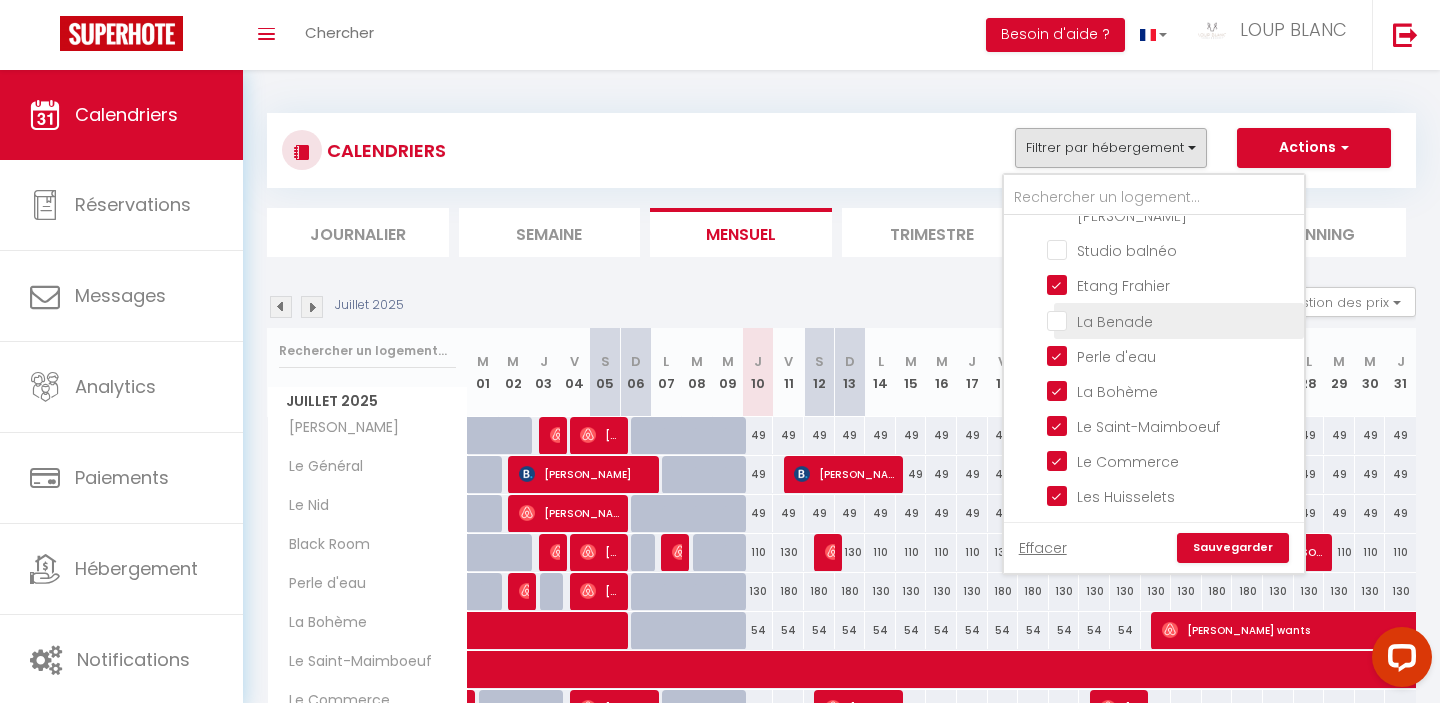 scroll, scrollTop: 773, scrollLeft: 0, axis: vertical 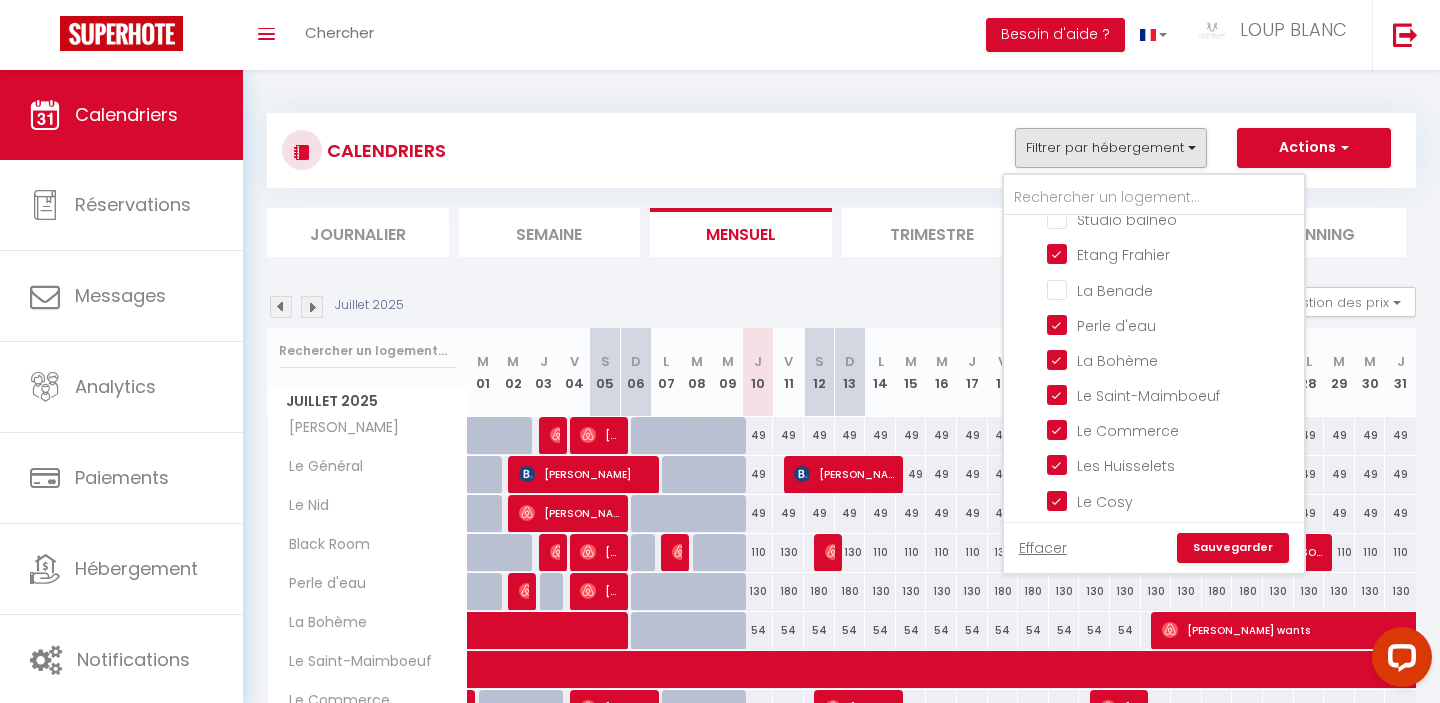 click on "Sauvegarder" at bounding box center [1233, 548] 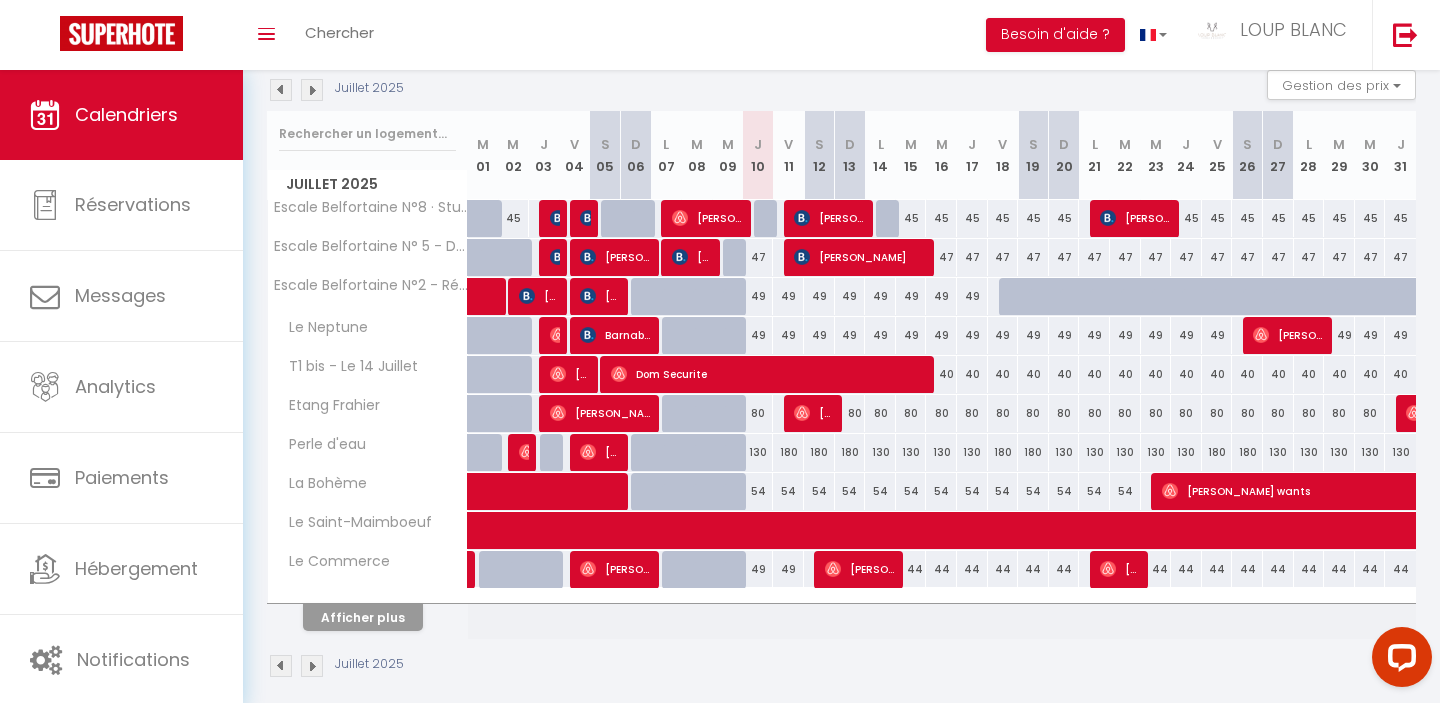 scroll, scrollTop: 223, scrollLeft: 0, axis: vertical 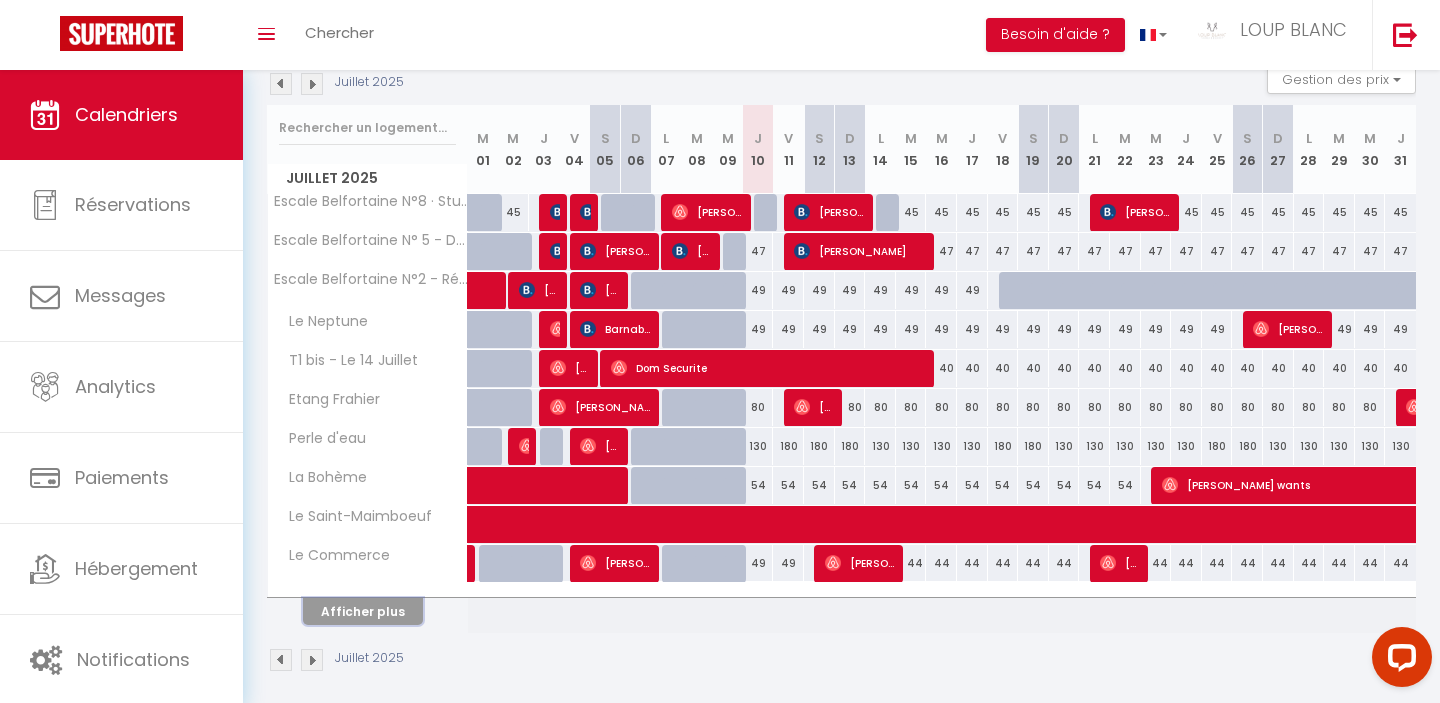 click on "Afficher plus" at bounding box center (363, 611) 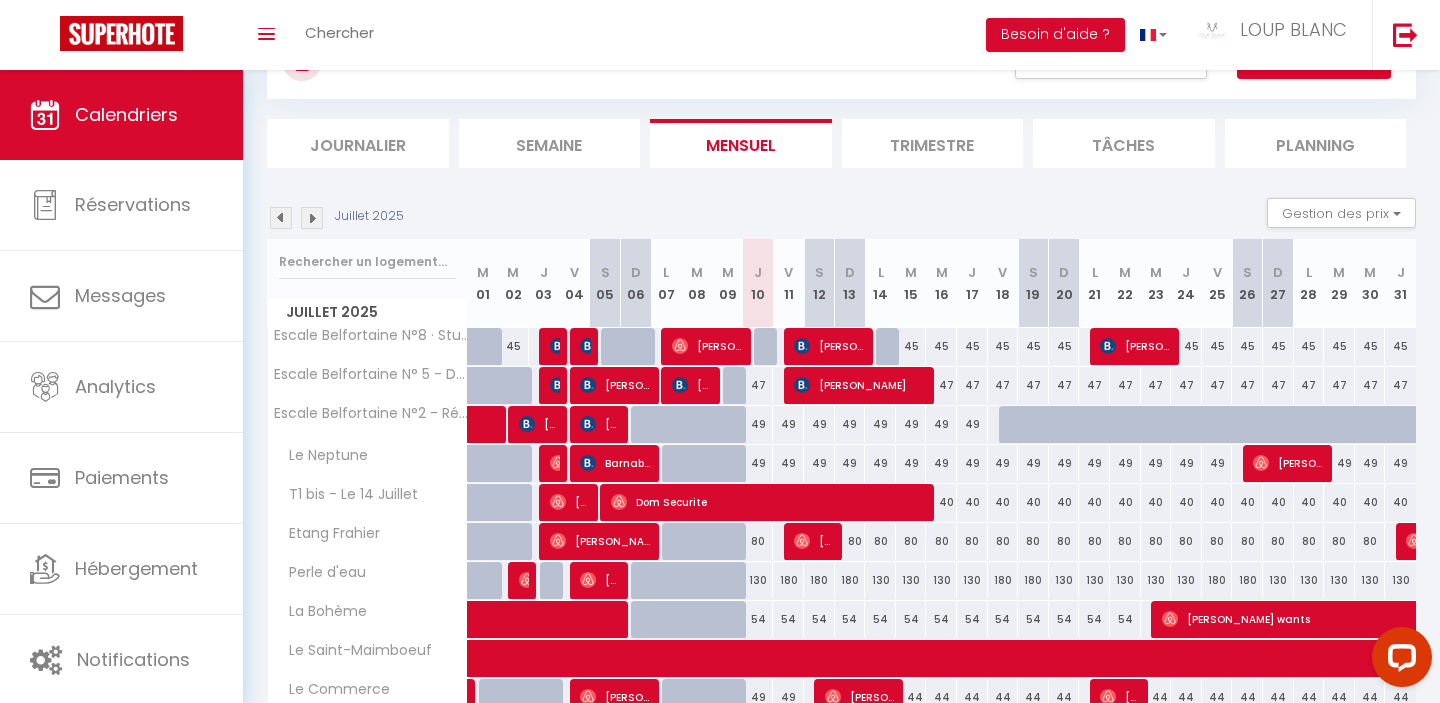 scroll, scrollTop: 86, scrollLeft: 0, axis: vertical 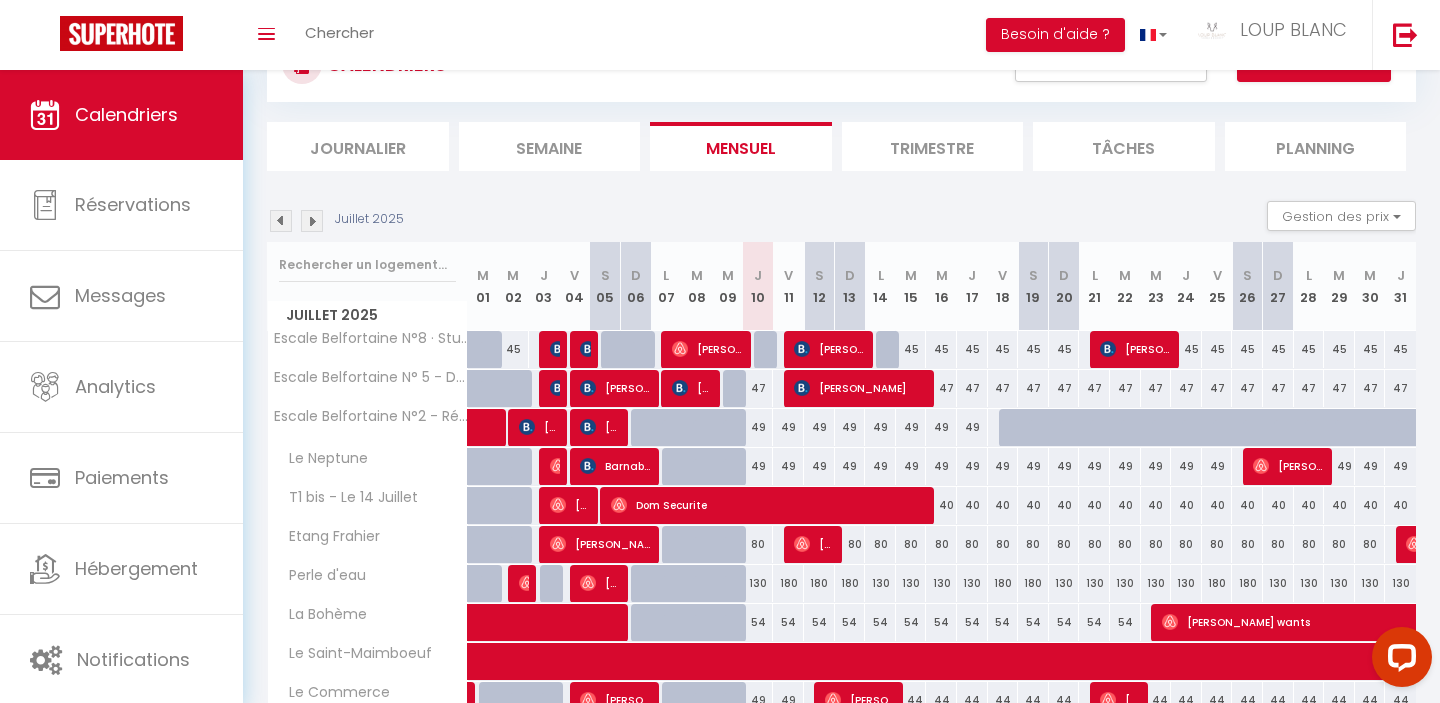 click on "Besoin d'aide ?" at bounding box center (1055, 35) 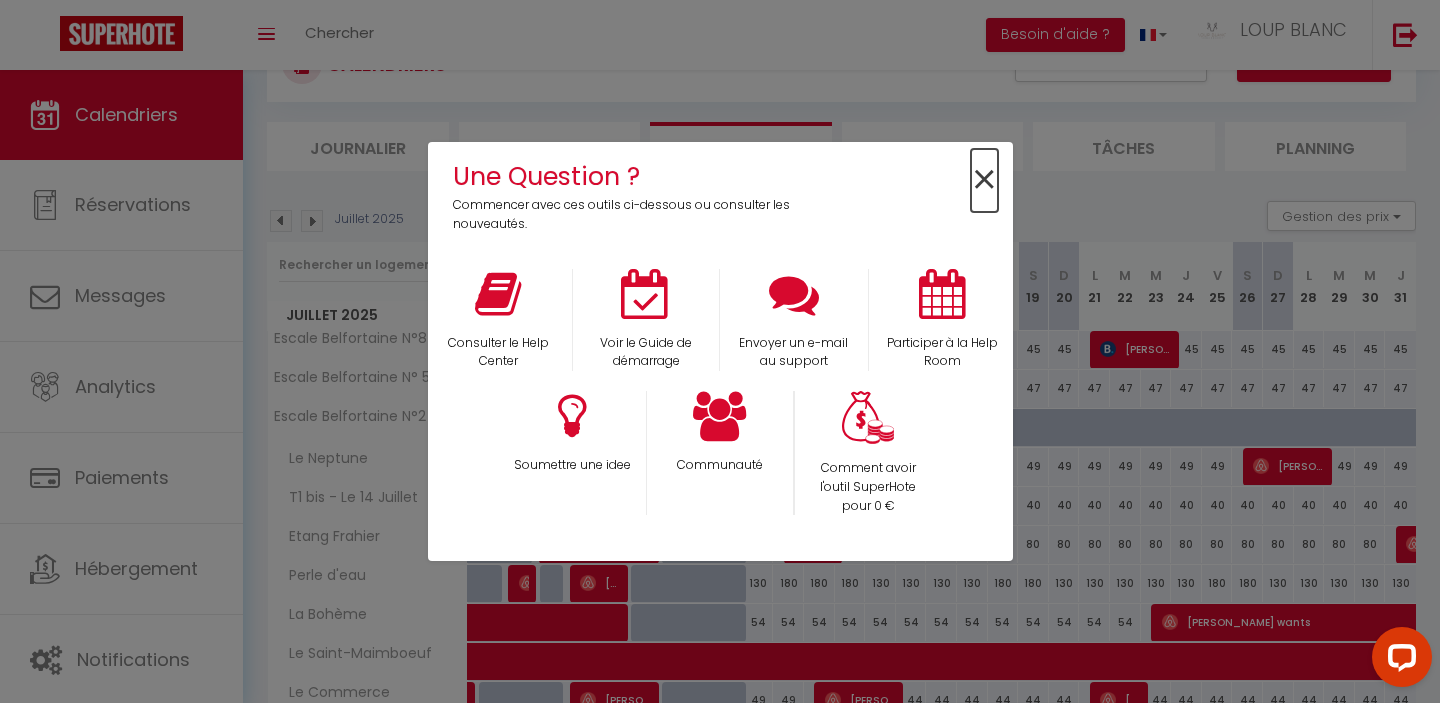 click on "×" at bounding box center (984, 180) 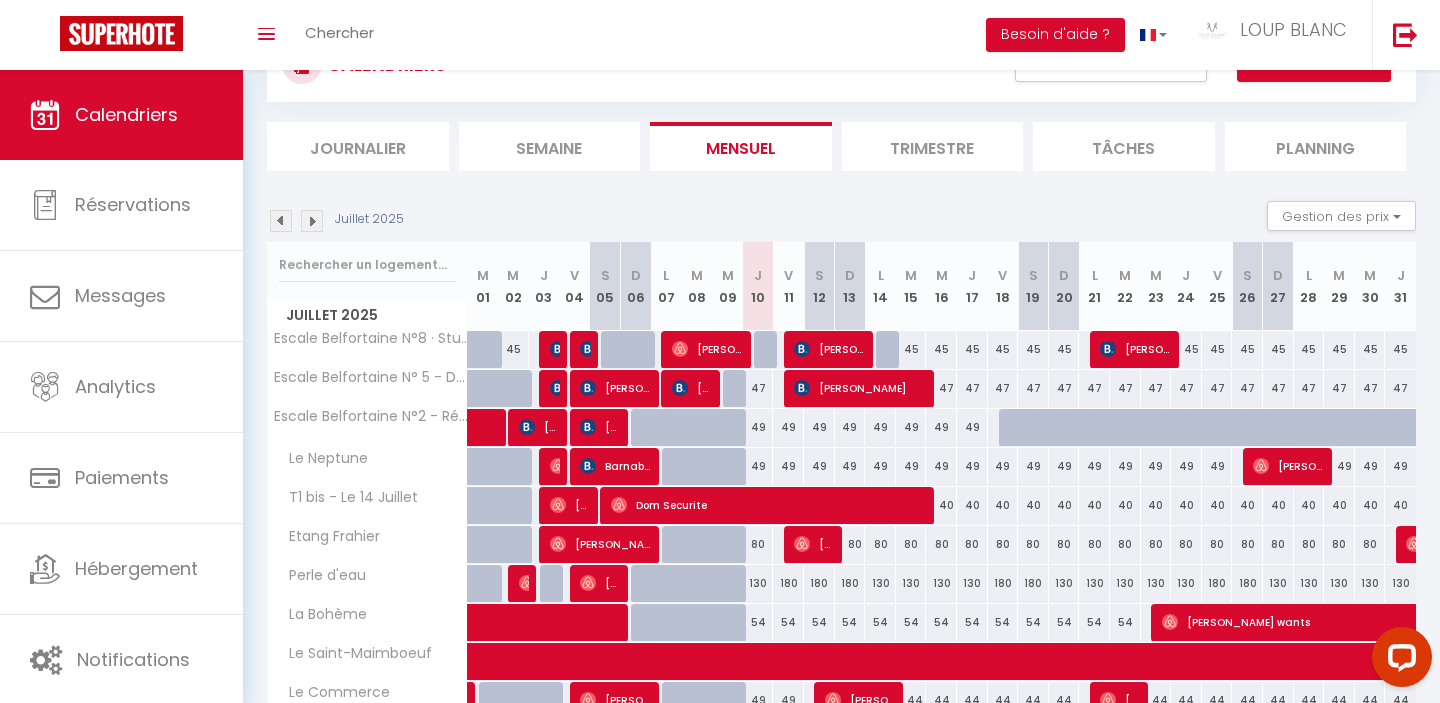 scroll, scrollTop: 0, scrollLeft: 0, axis: both 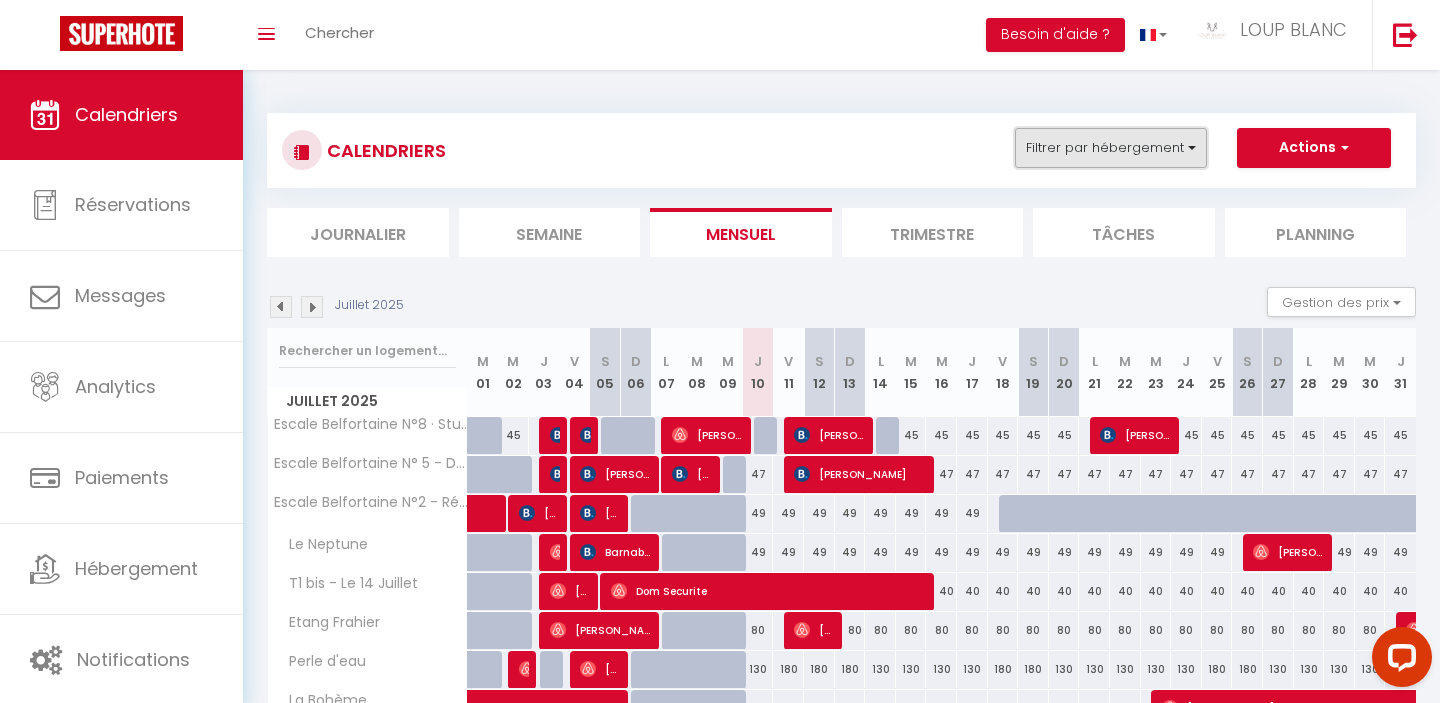 click on "Filtrer par hébergement" at bounding box center (1111, 148) 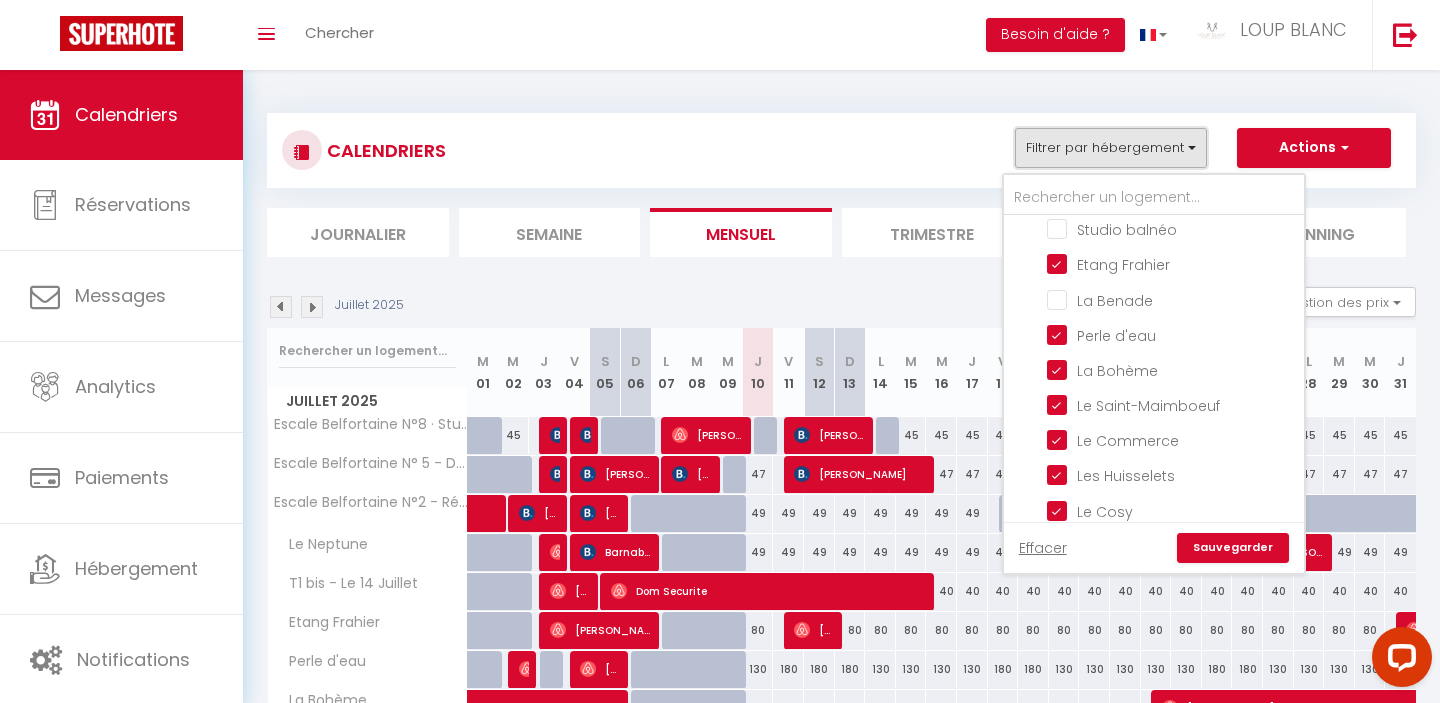 scroll, scrollTop: 773, scrollLeft: 0, axis: vertical 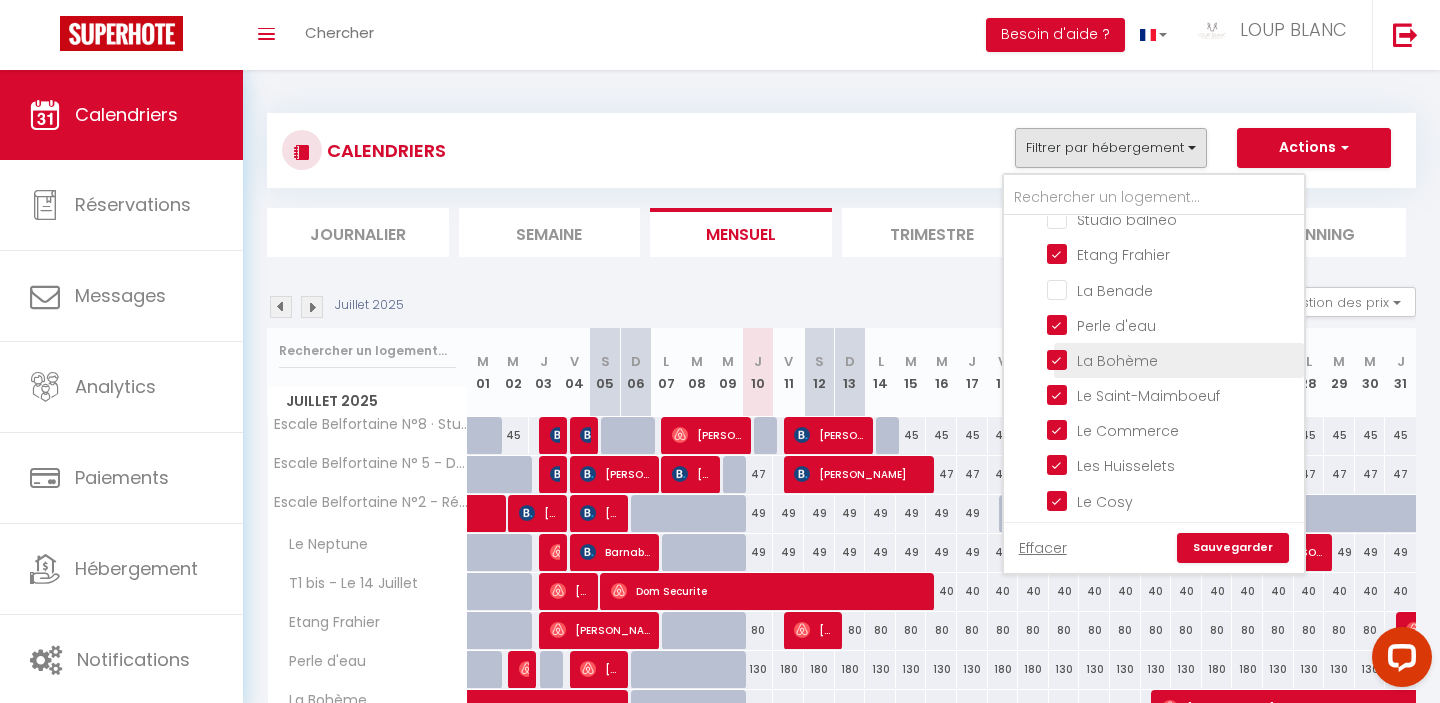 click on "La Bohème" at bounding box center [1172, 359] 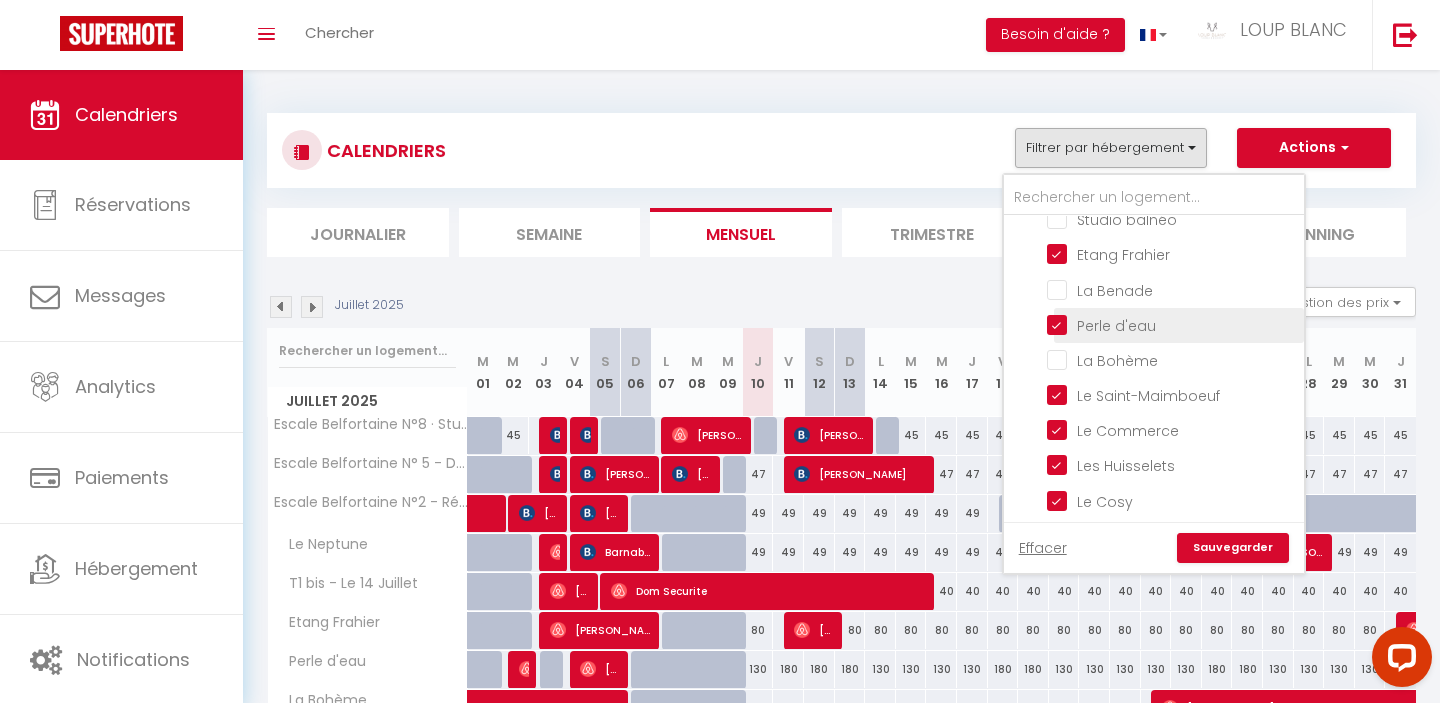 click on "Perle d'eau" at bounding box center [1172, 324] 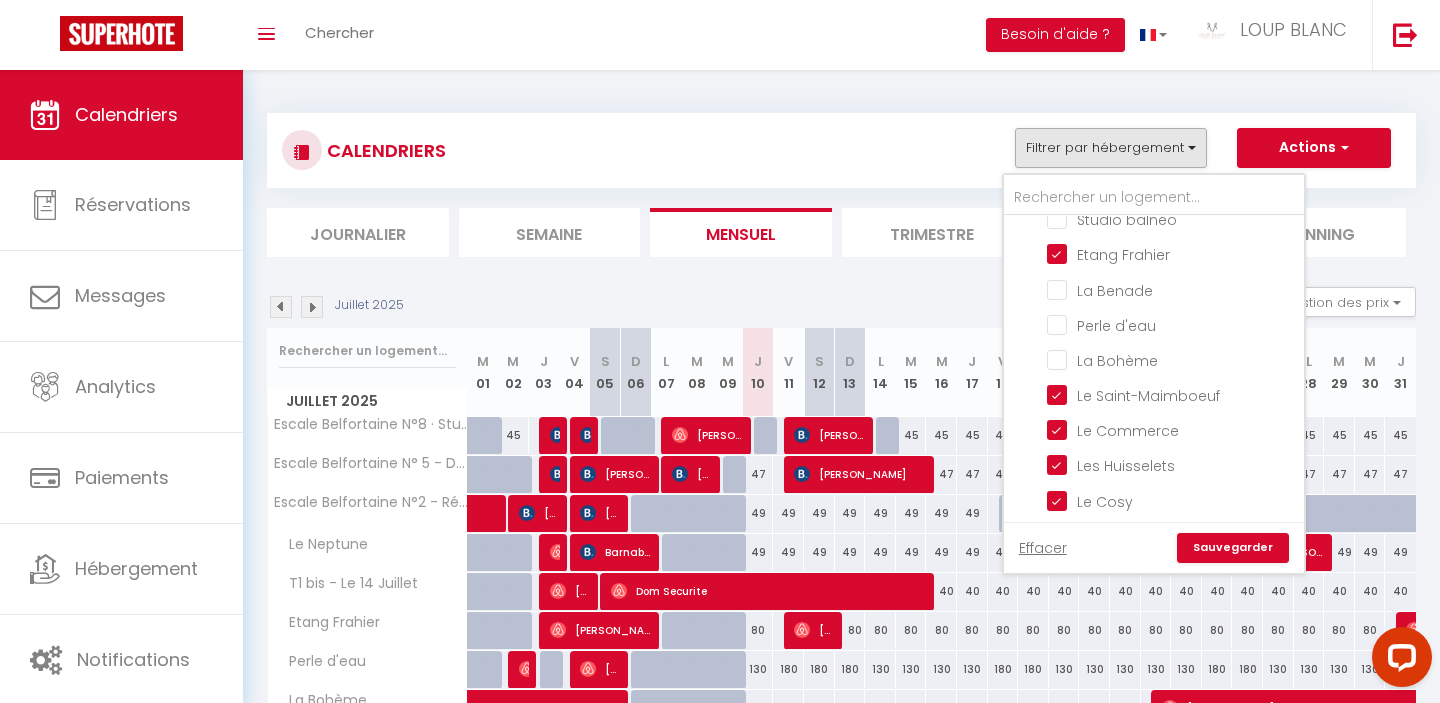 click on "Sauvegarder" at bounding box center [1233, 548] 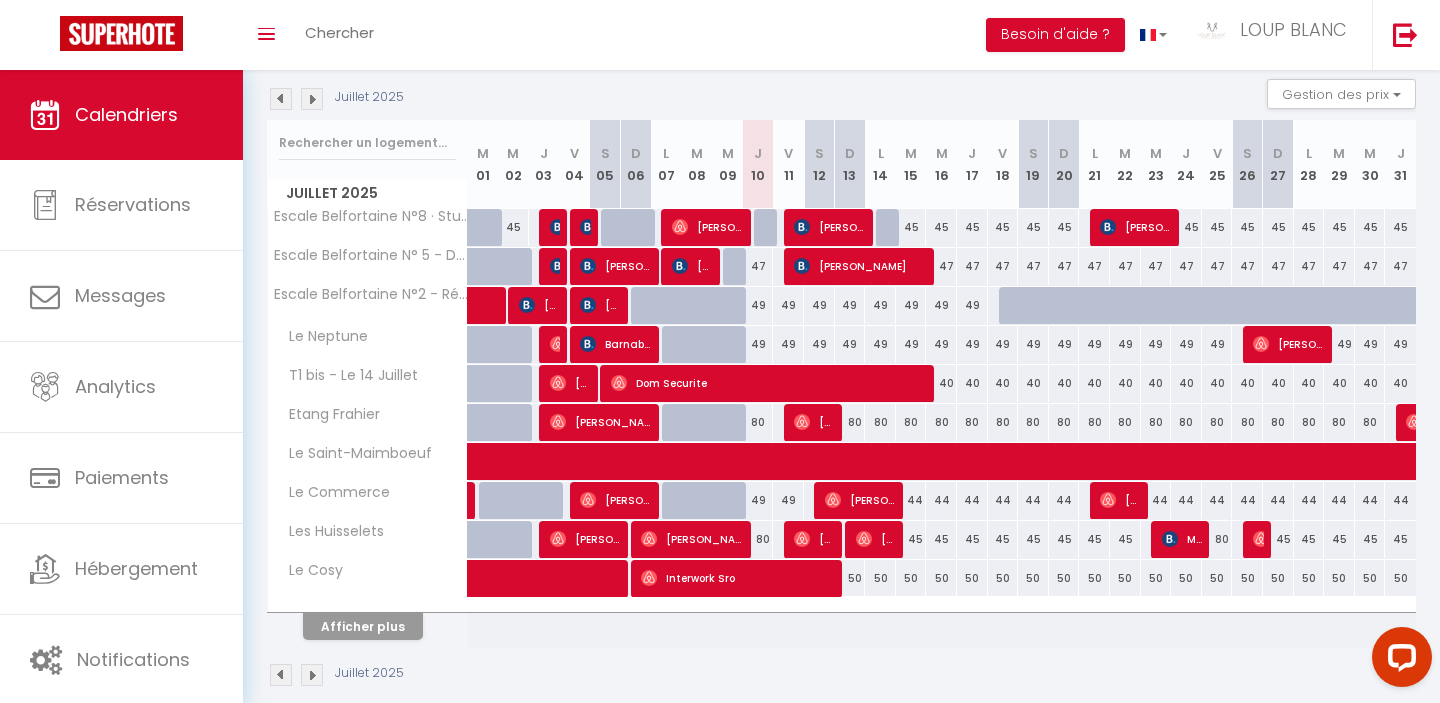 scroll, scrollTop: 236, scrollLeft: 0, axis: vertical 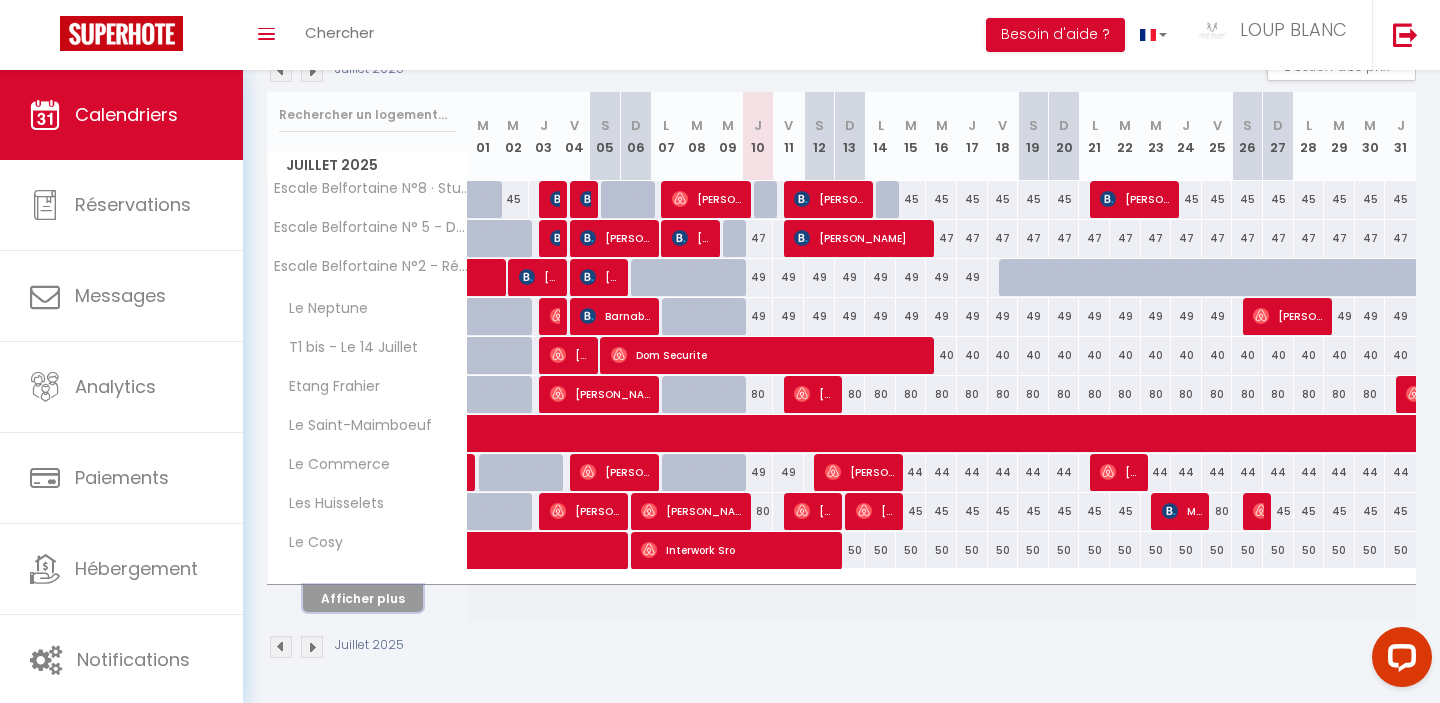 click on "Afficher plus" at bounding box center (363, 598) 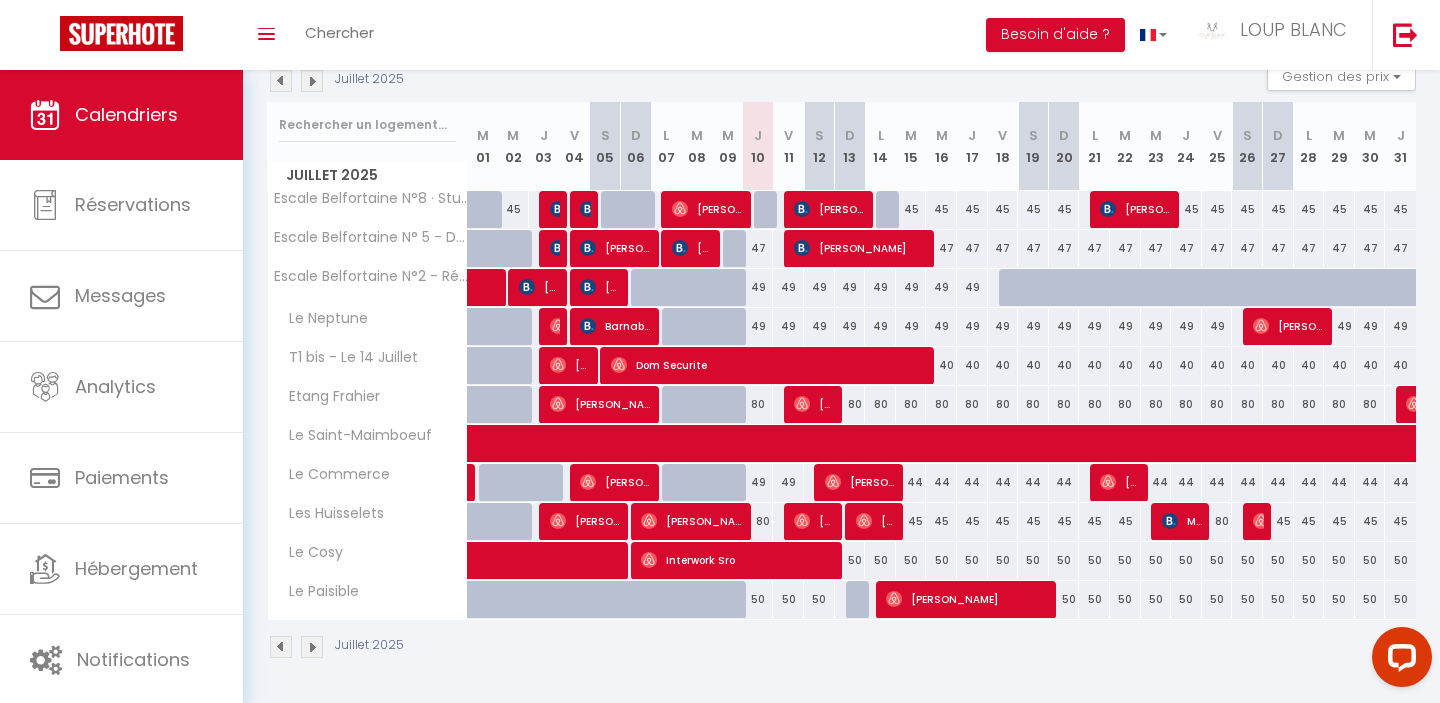 scroll, scrollTop: 226, scrollLeft: 0, axis: vertical 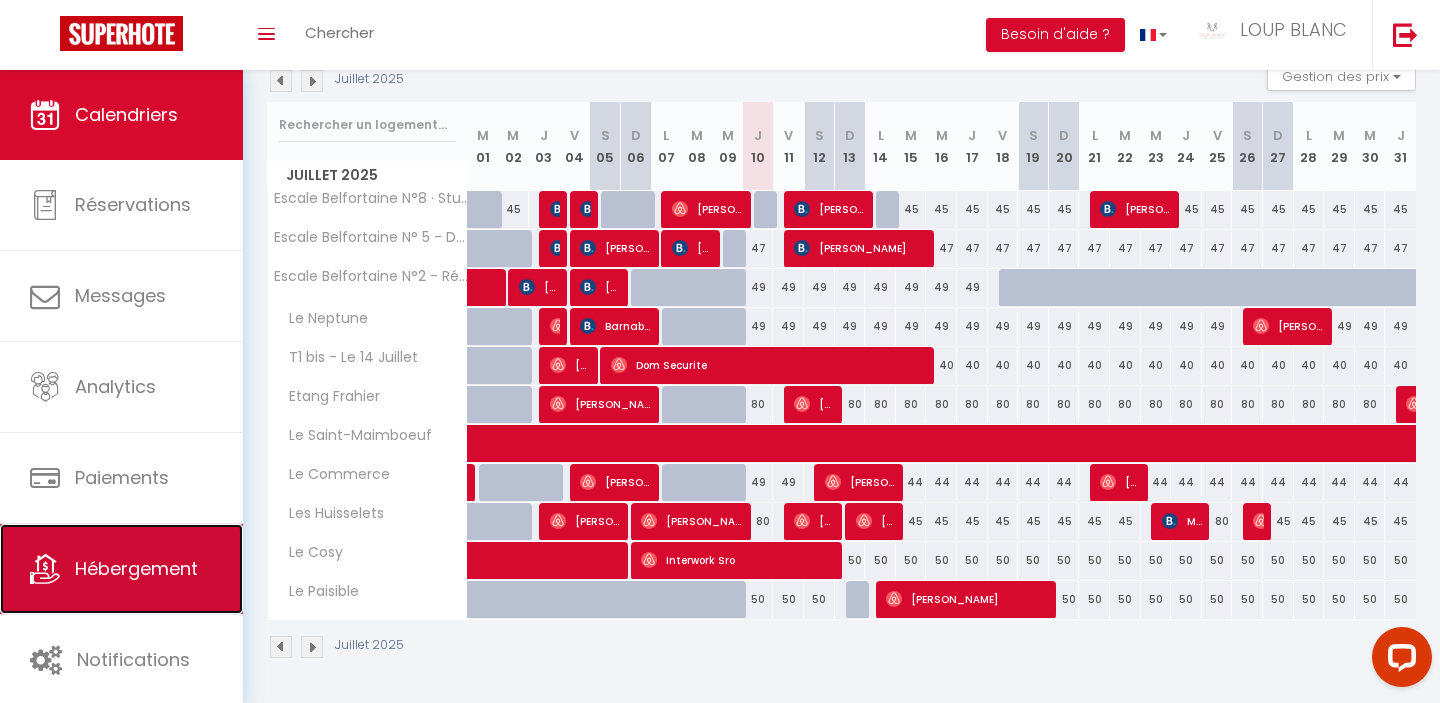 click on "Hébergement" at bounding box center [121, 569] 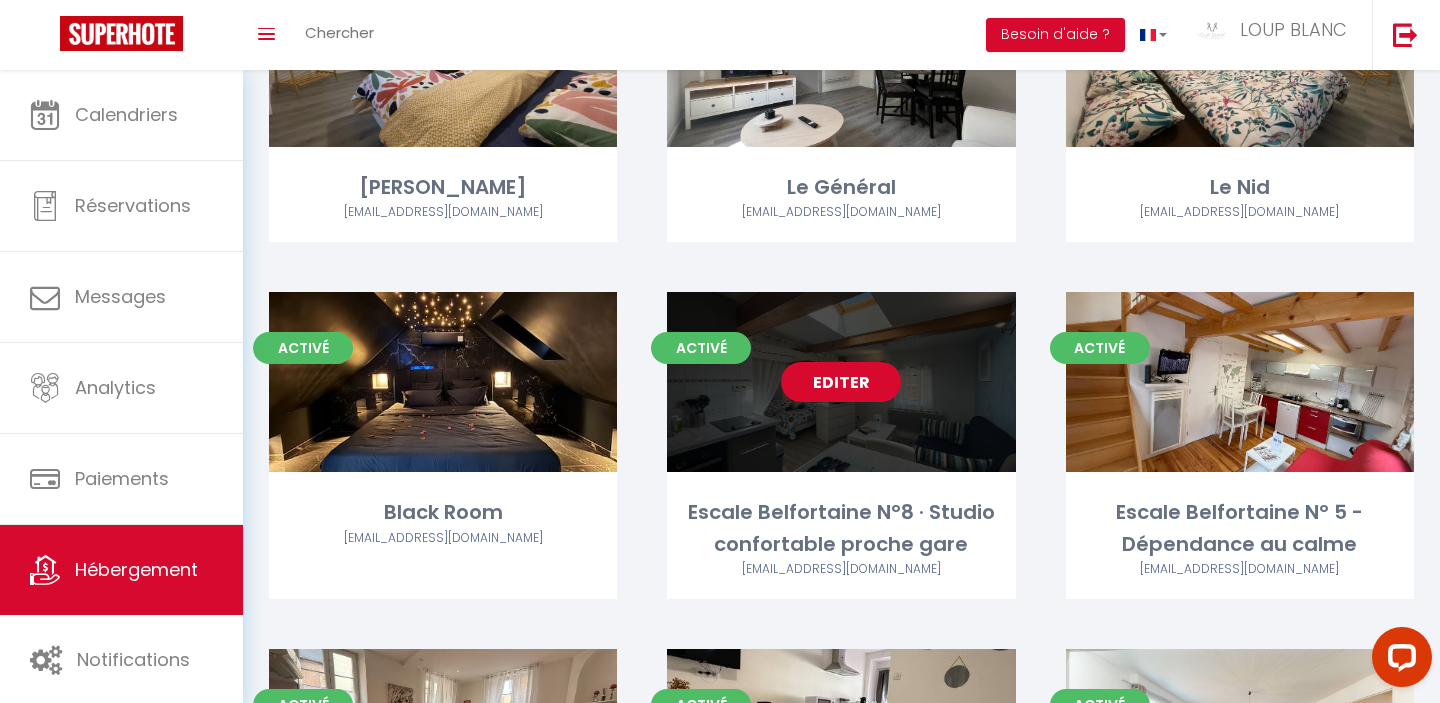scroll, scrollTop: 649, scrollLeft: 0, axis: vertical 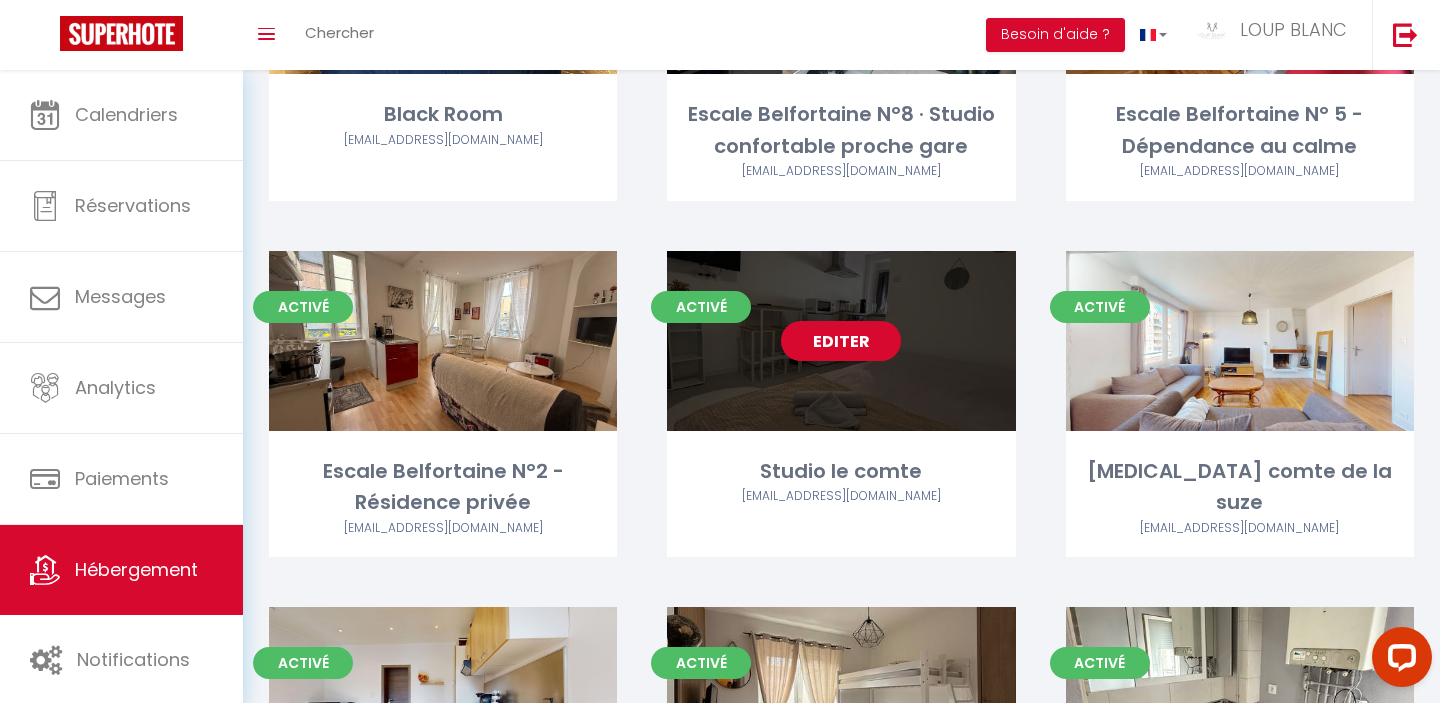 click on "Editer" at bounding box center (841, 341) 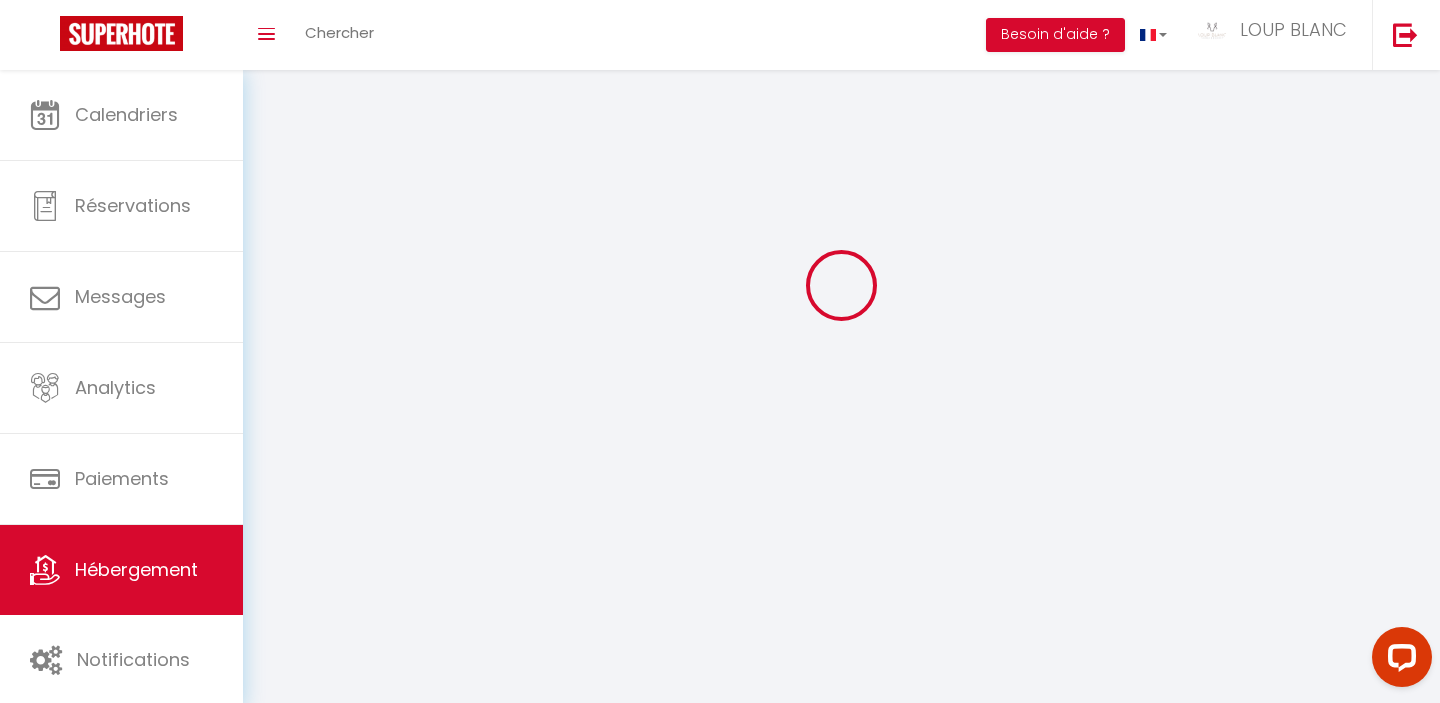scroll, scrollTop: 0, scrollLeft: 0, axis: both 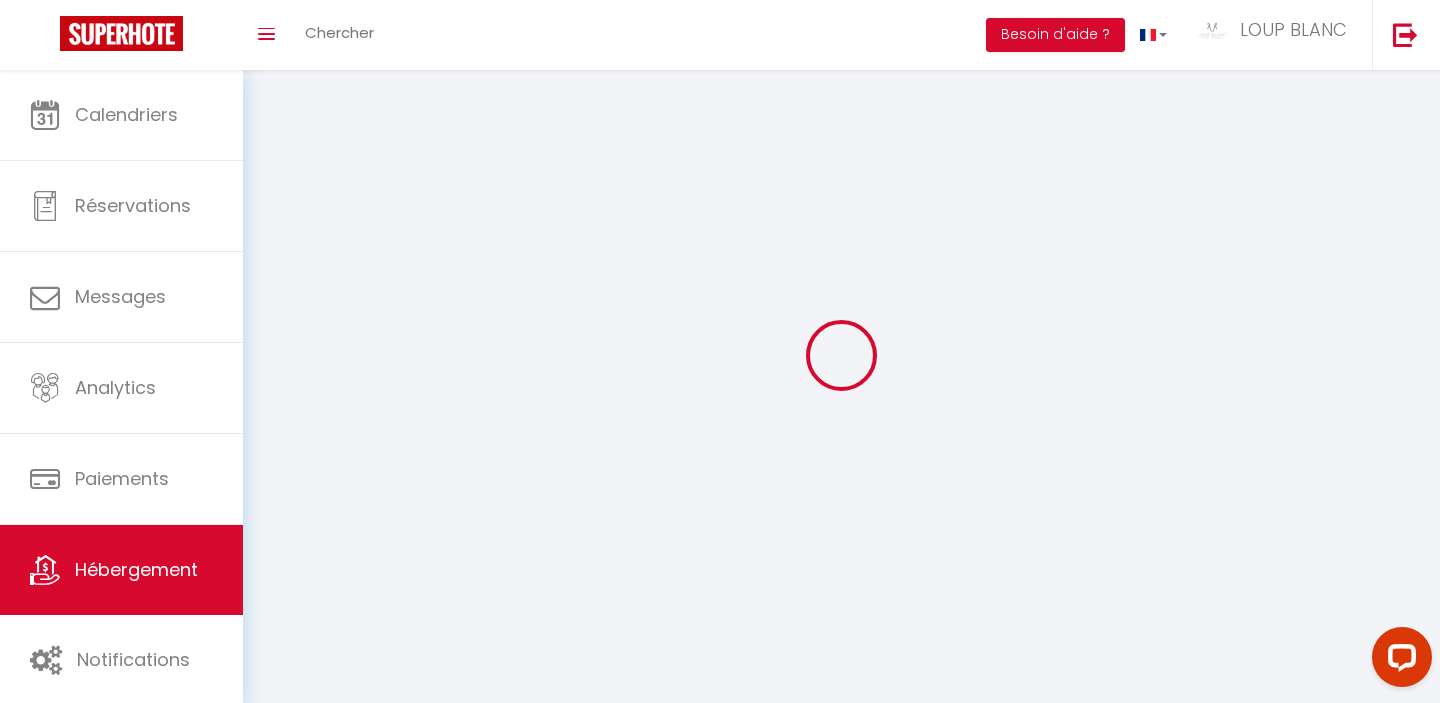 select 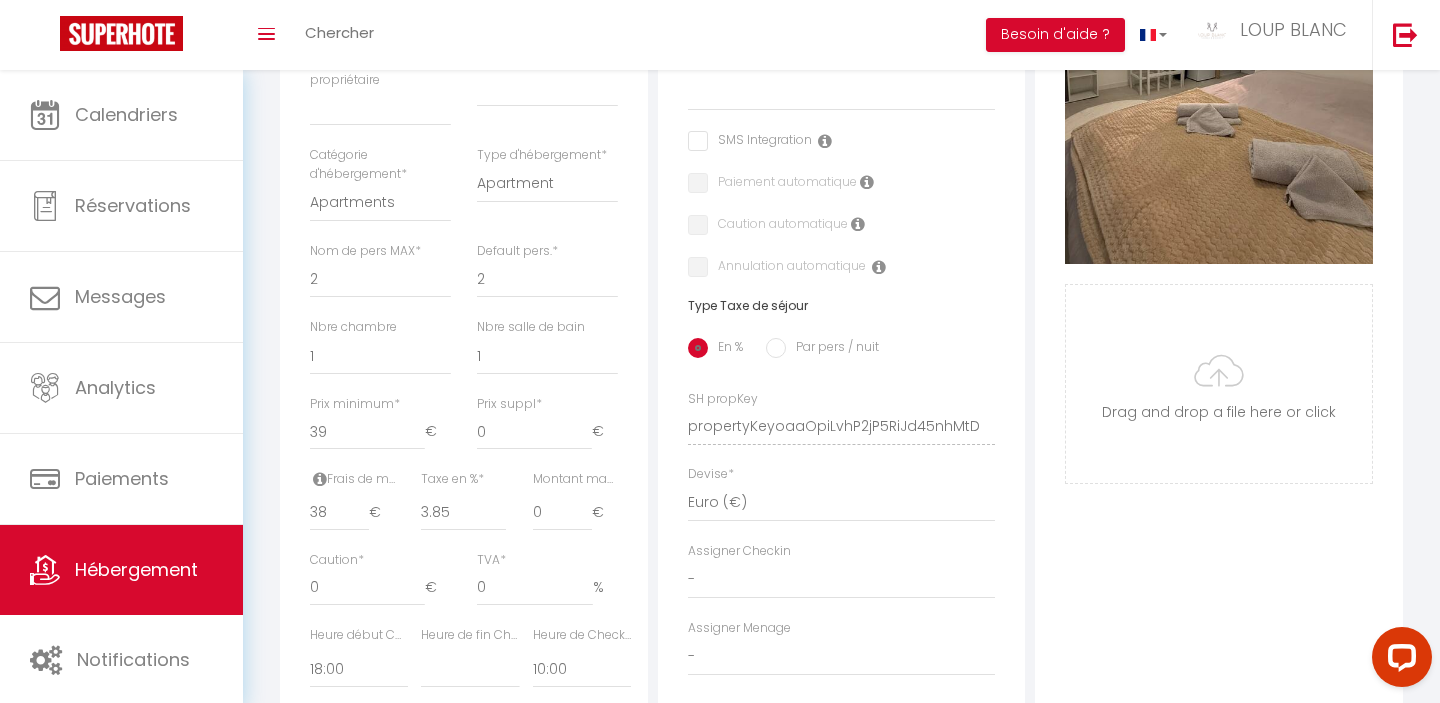 scroll, scrollTop: 586, scrollLeft: 0, axis: vertical 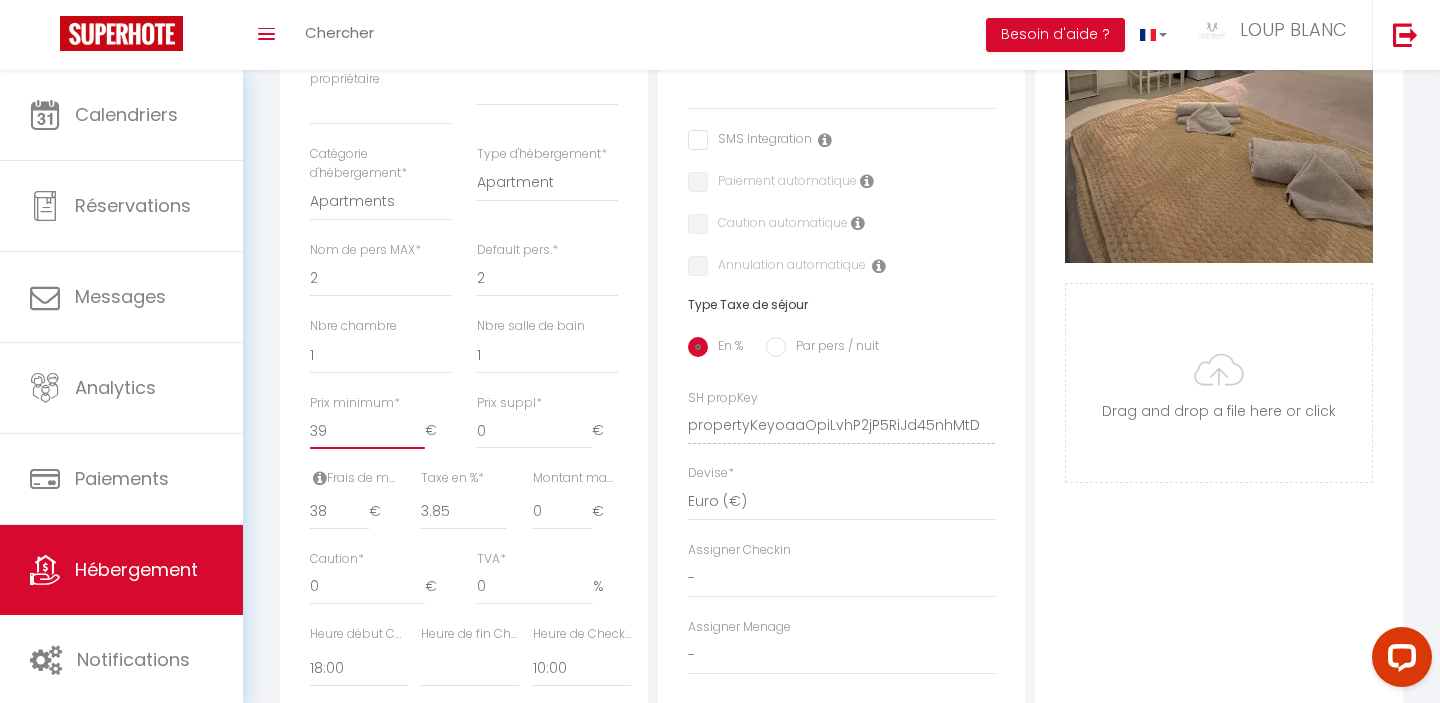 click on "39" at bounding box center (367, 431) 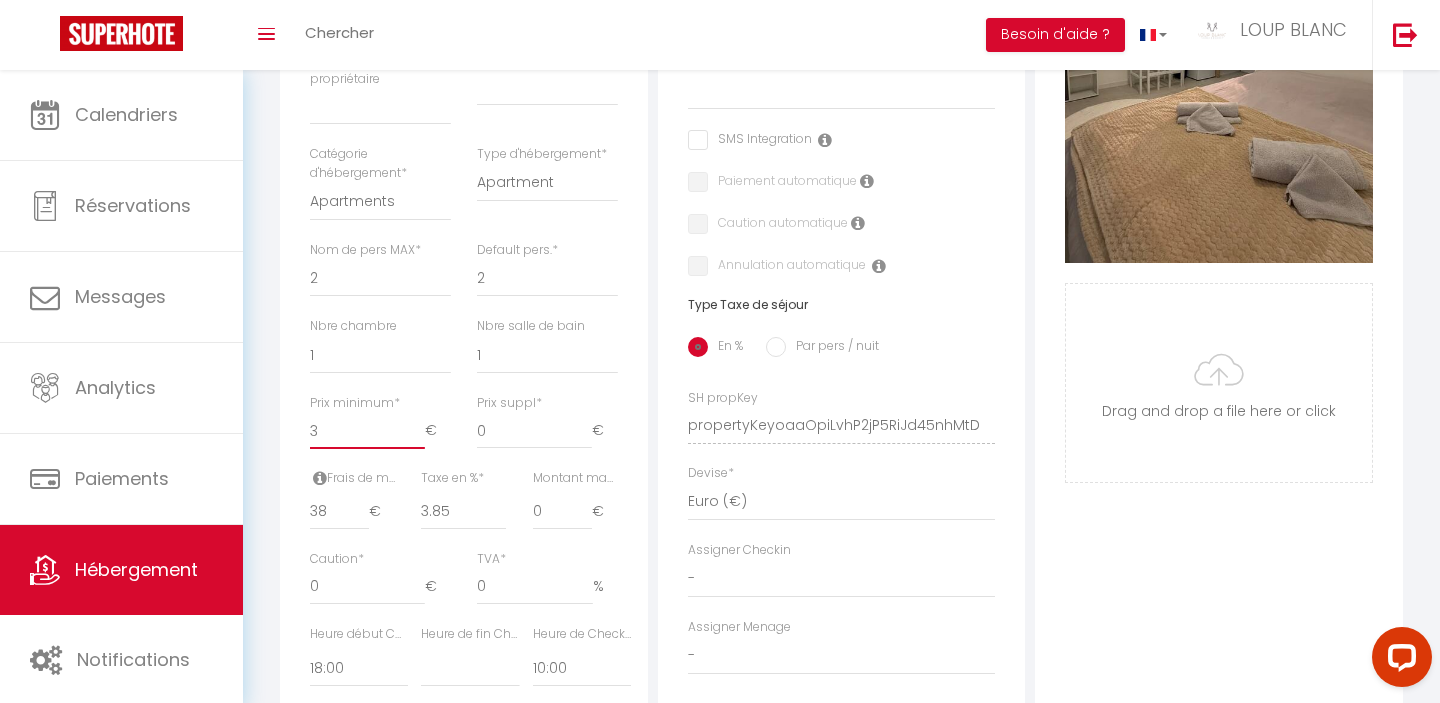 select 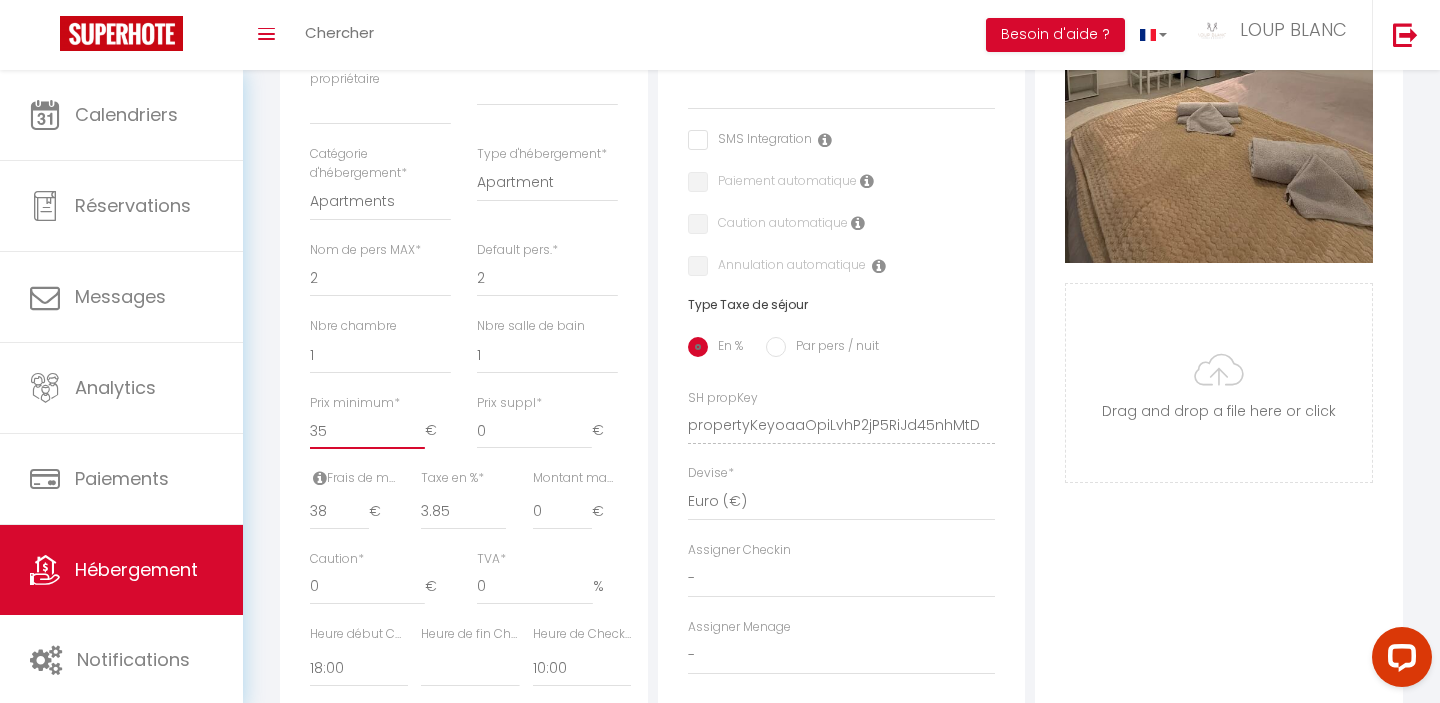 select 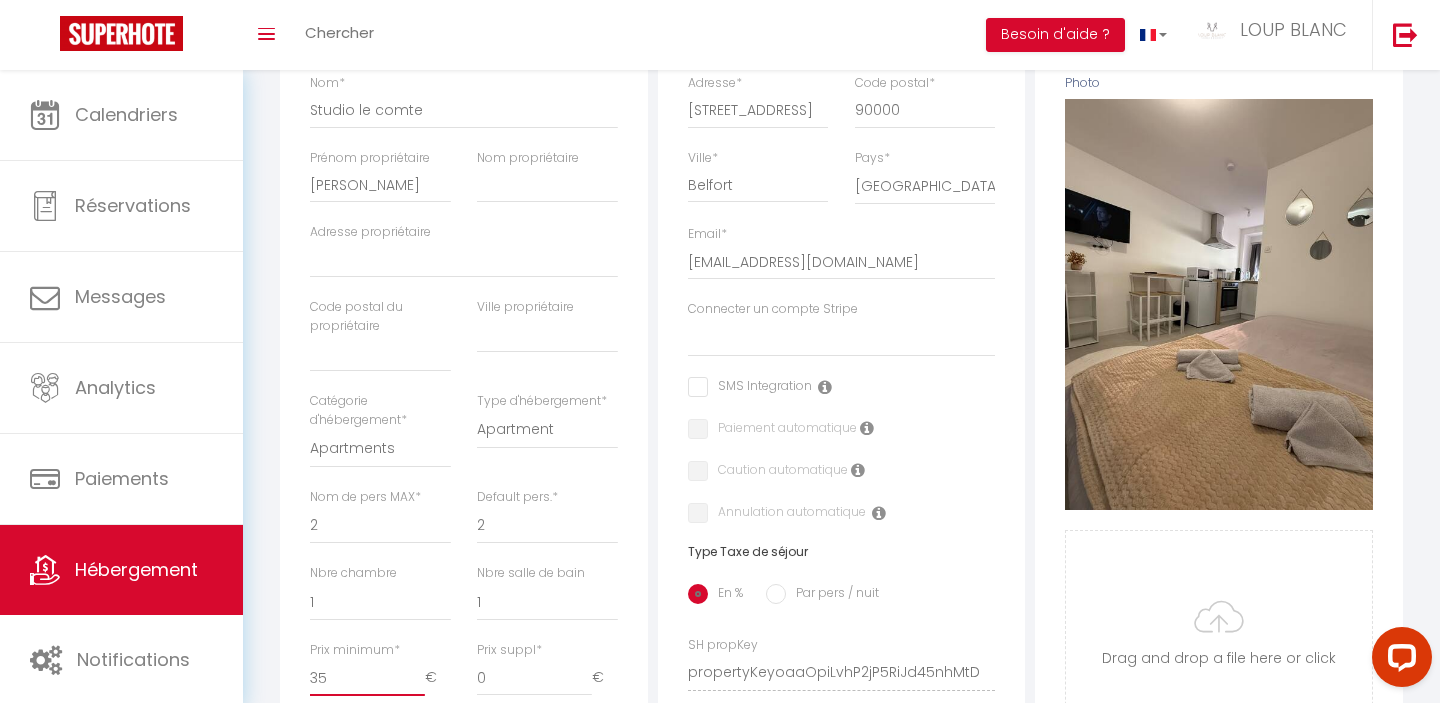 scroll, scrollTop: 0, scrollLeft: 0, axis: both 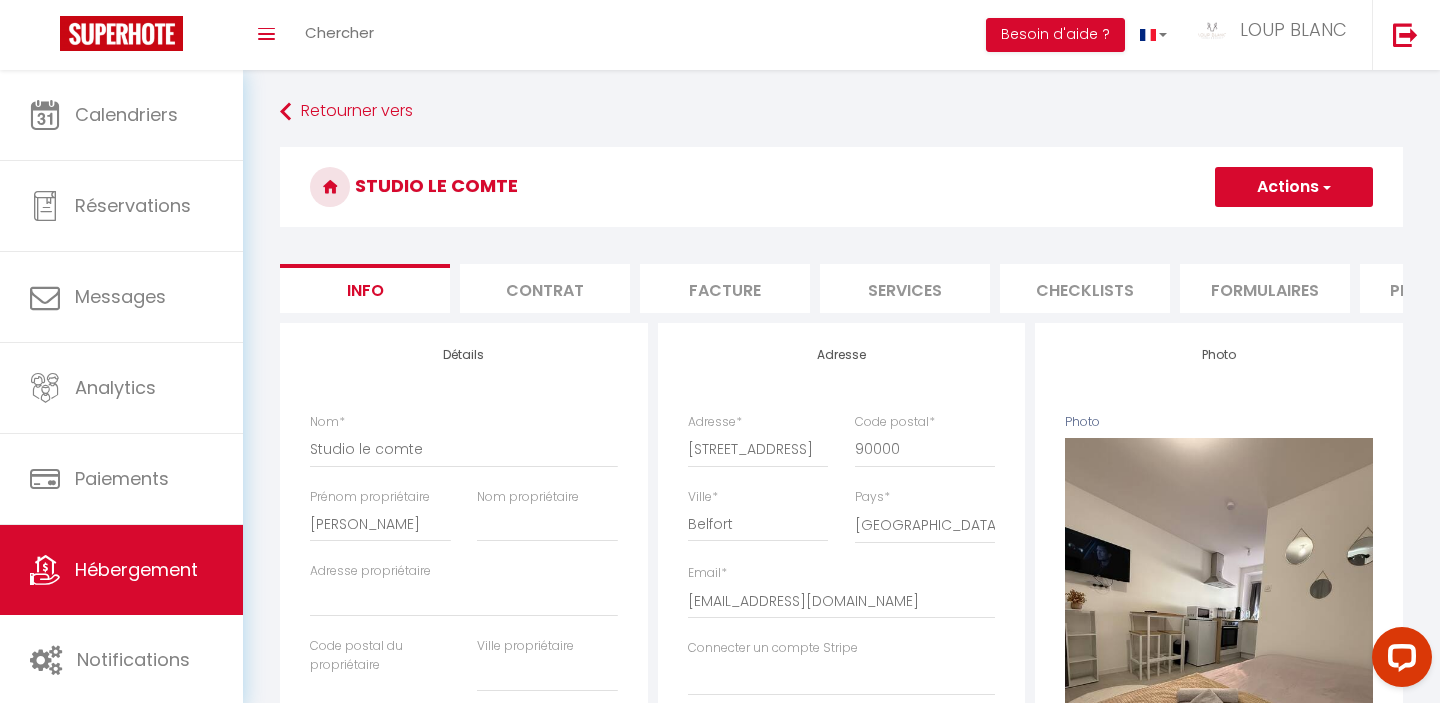 type 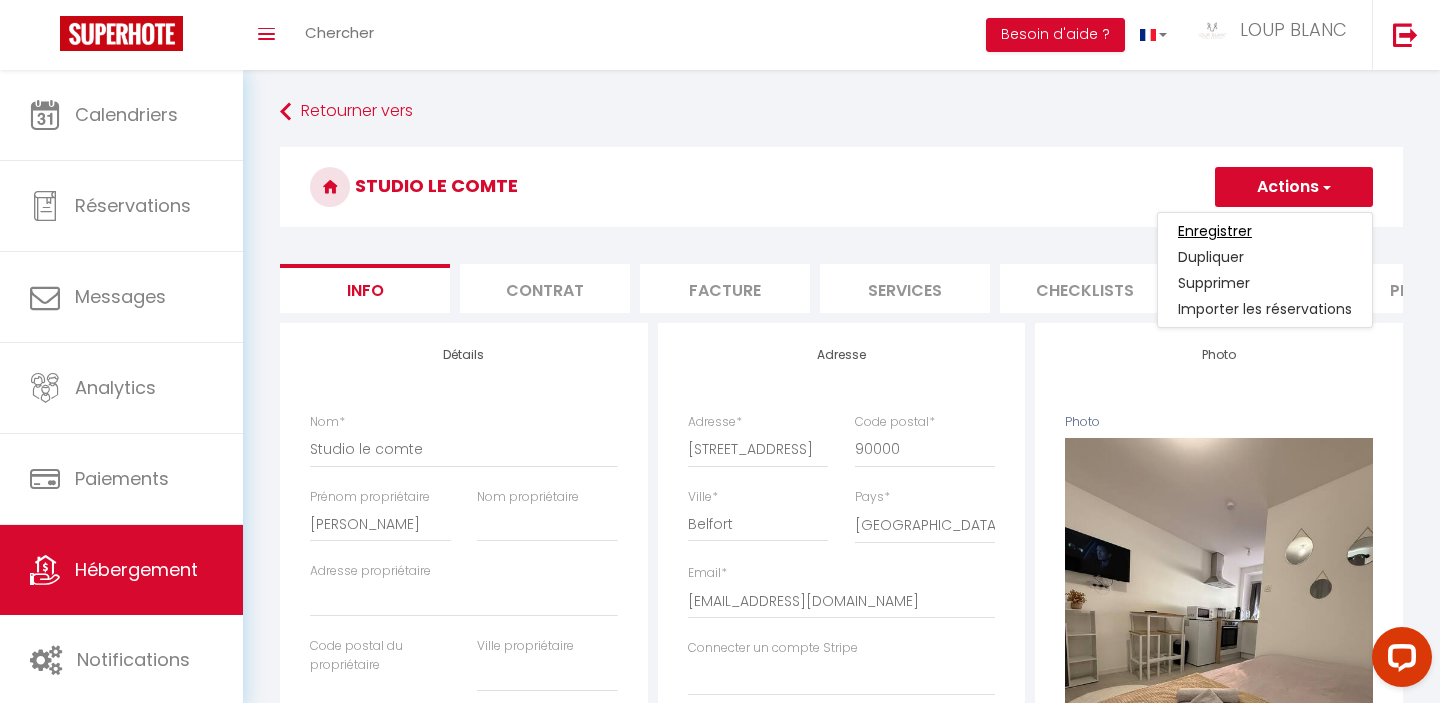 click on "Enregistrer" at bounding box center (1215, 231) 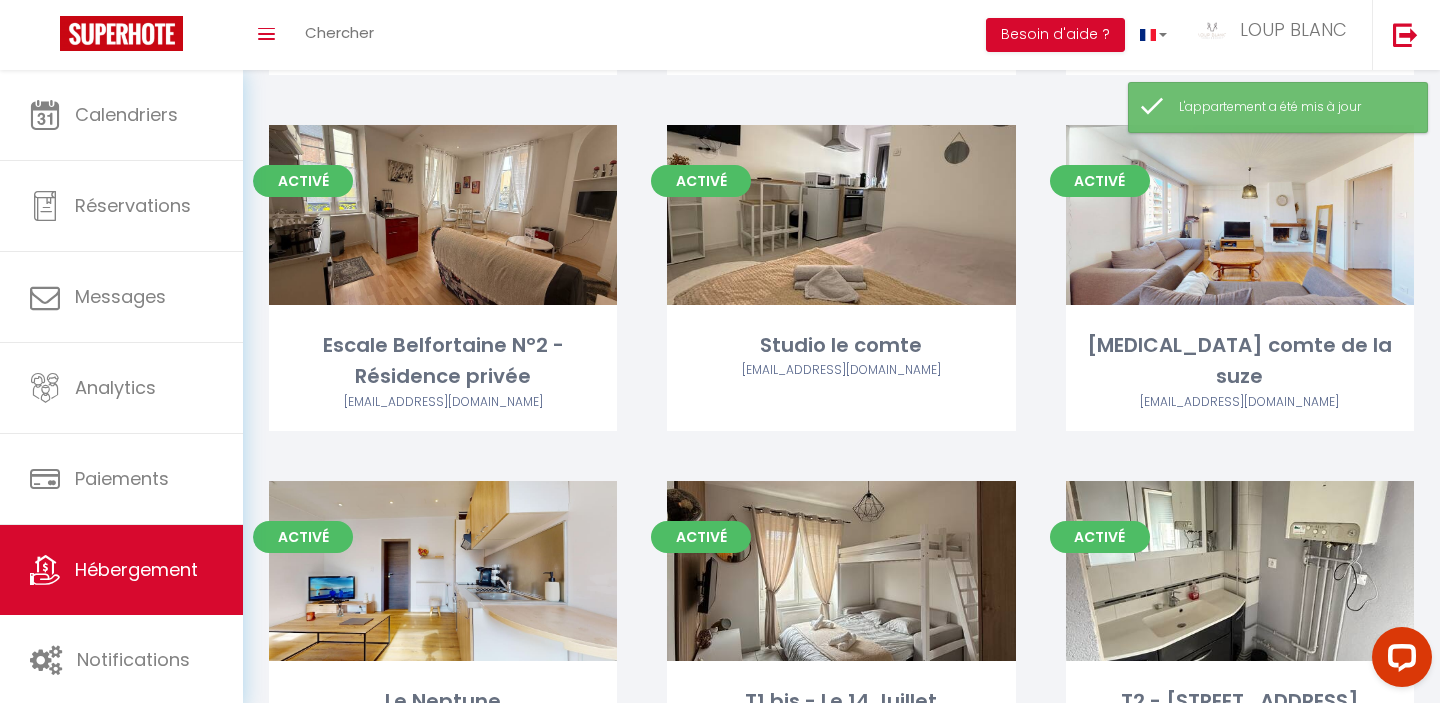 scroll, scrollTop: 776, scrollLeft: 0, axis: vertical 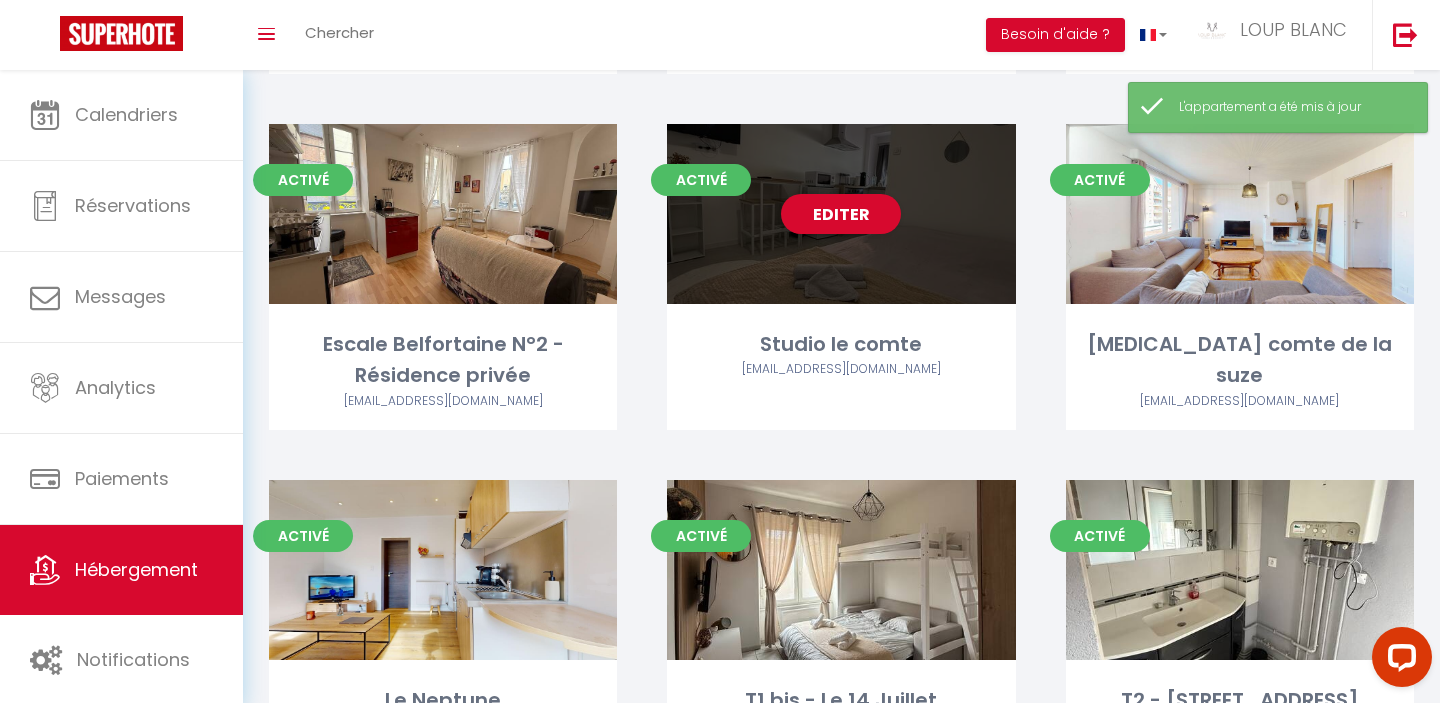 click on "Editer" at bounding box center [841, 214] 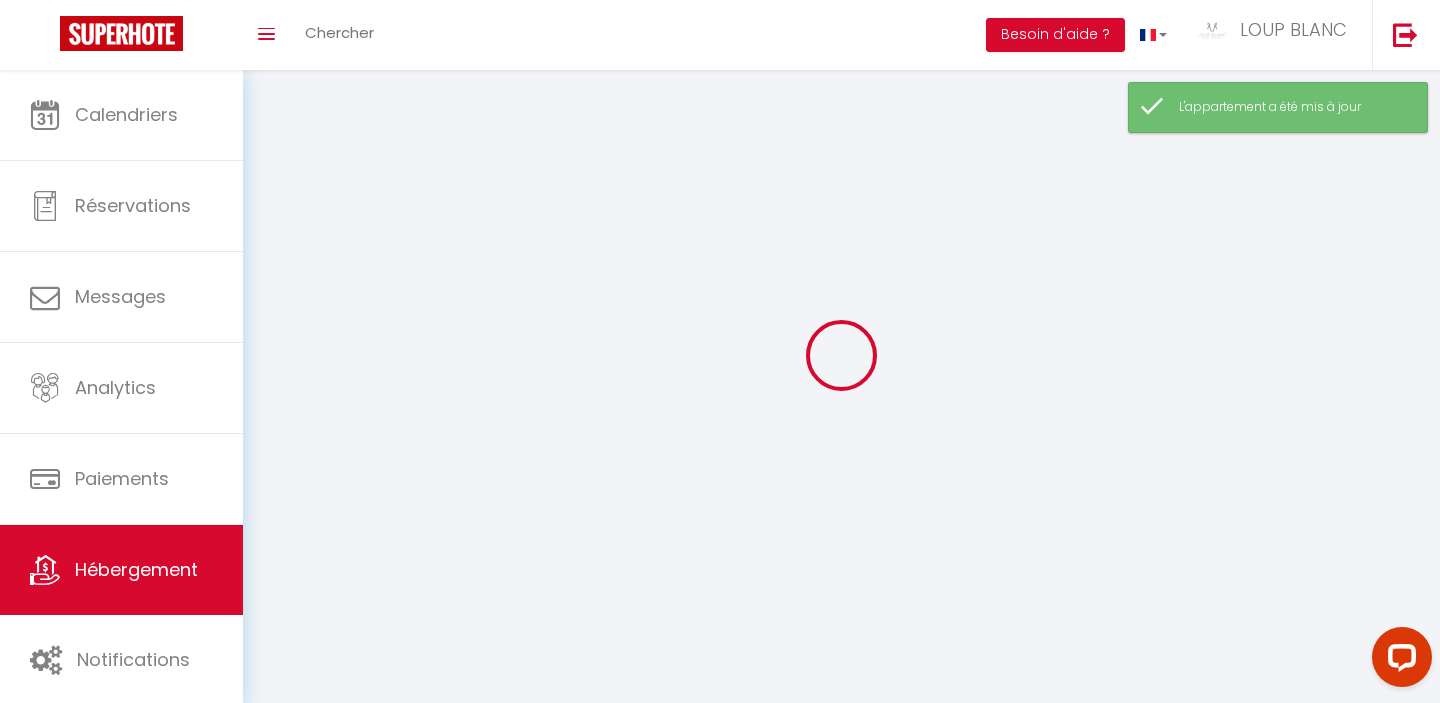 click at bounding box center [841, 355] 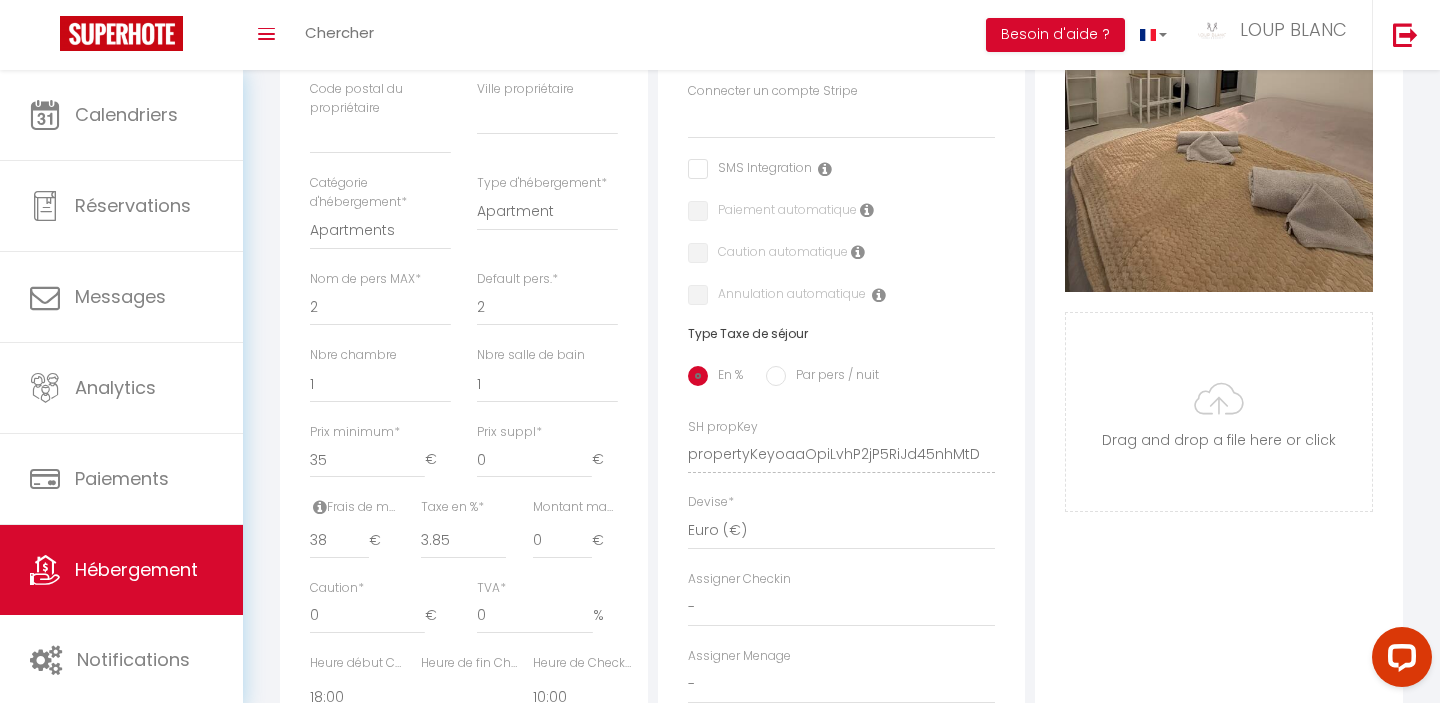 scroll, scrollTop: 581, scrollLeft: 0, axis: vertical 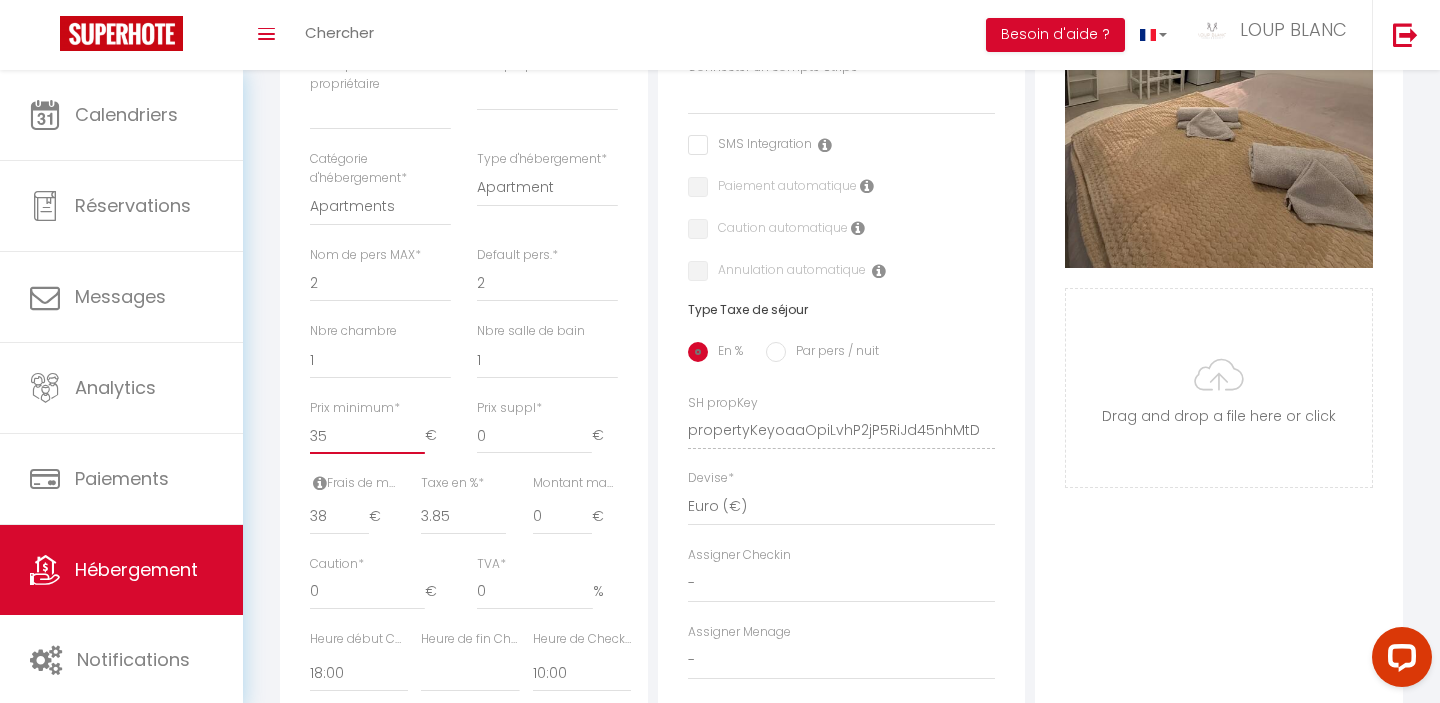 click on "35" at bounding box center (367, 436) 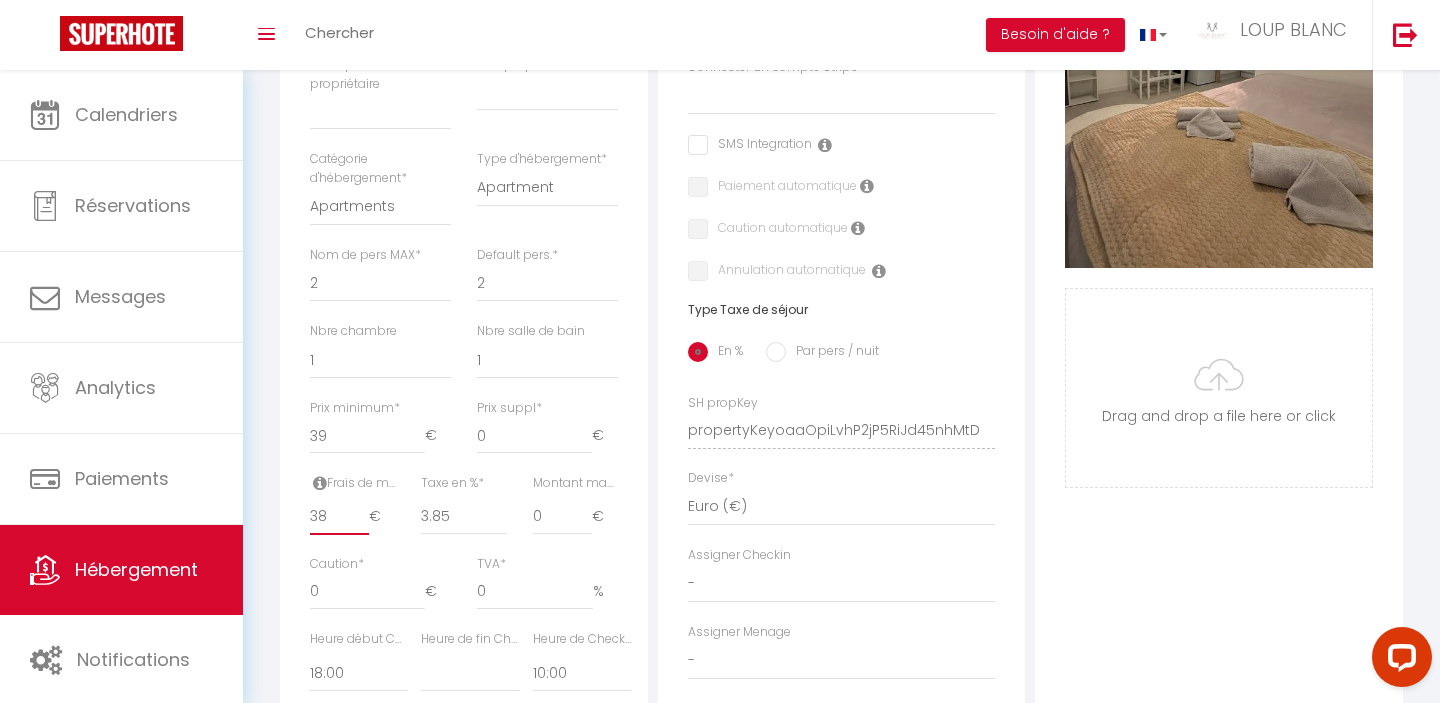 click on "38" at bounding box center (339, 517) 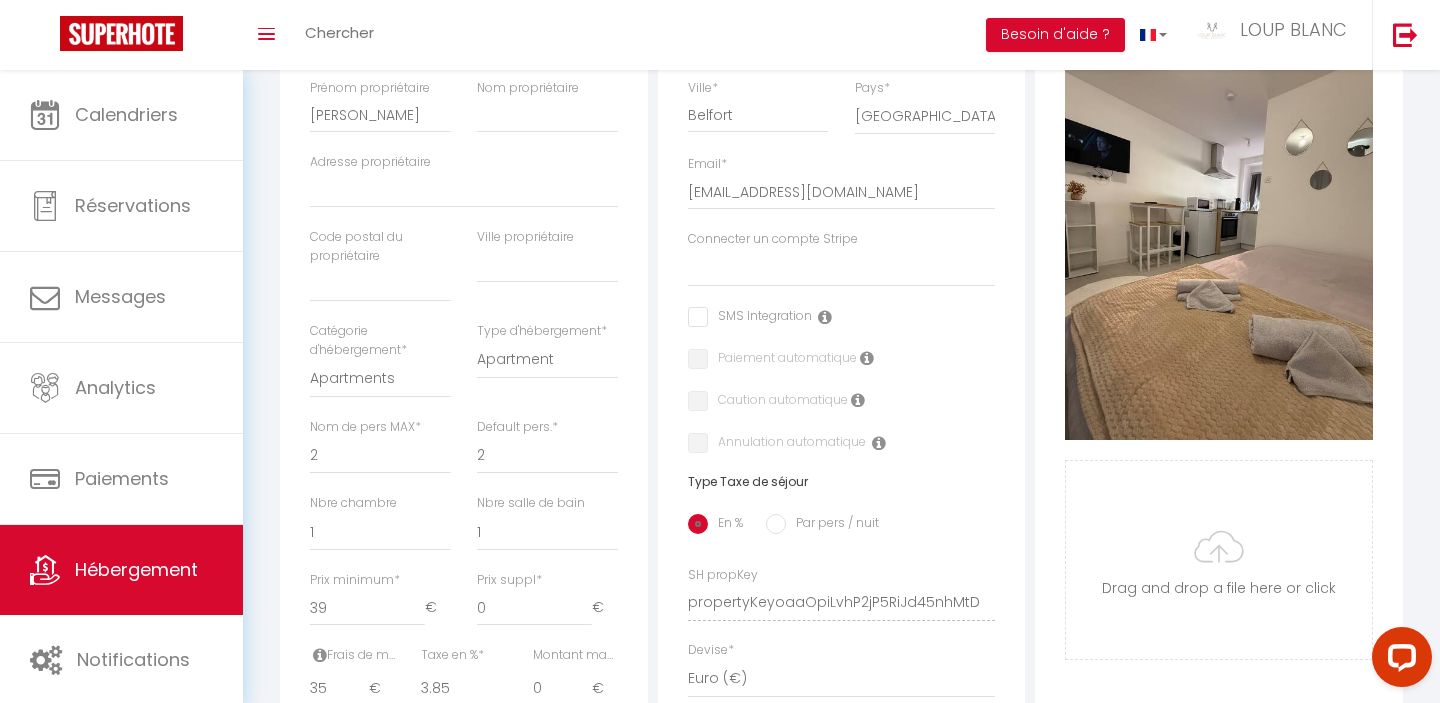 scroll, scrollTop: 0, scrollLeft: 0, axis: both 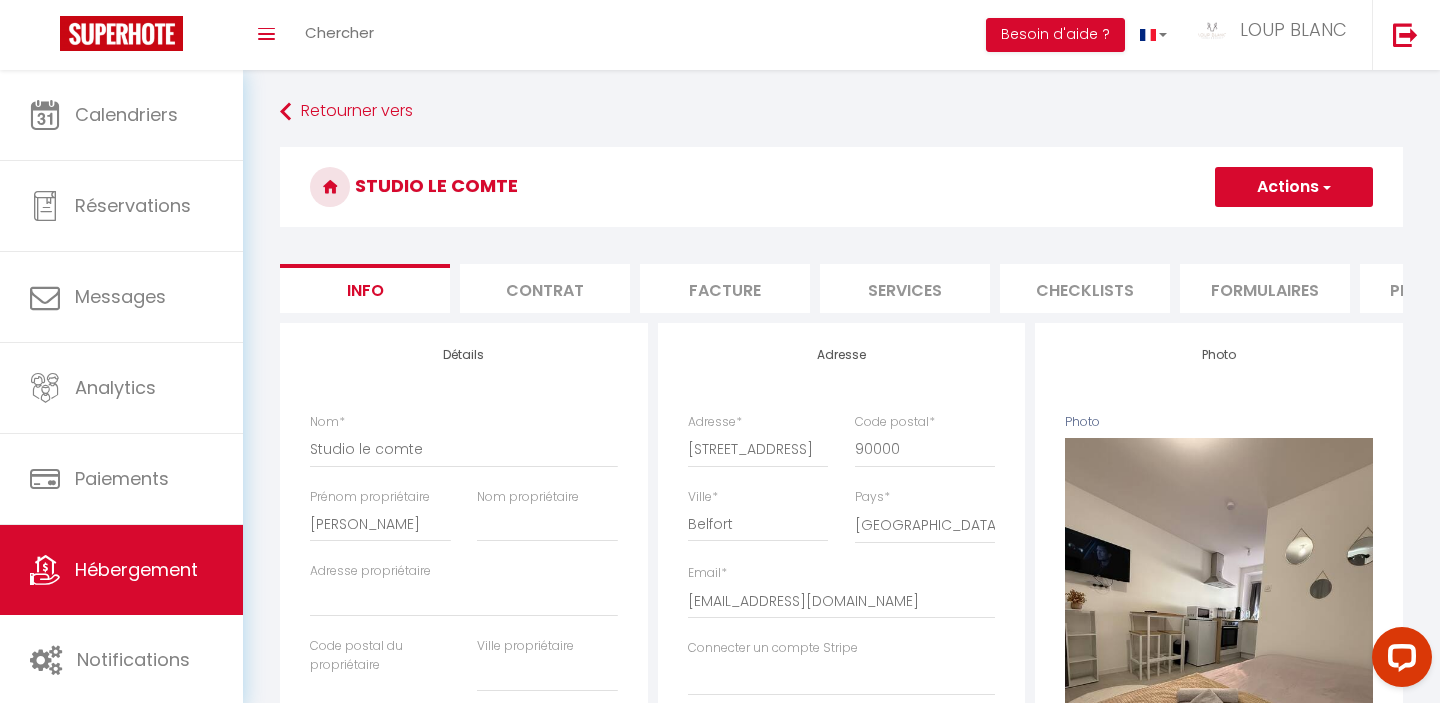 click on "Studio le comte" at bounding box center [841, 187] 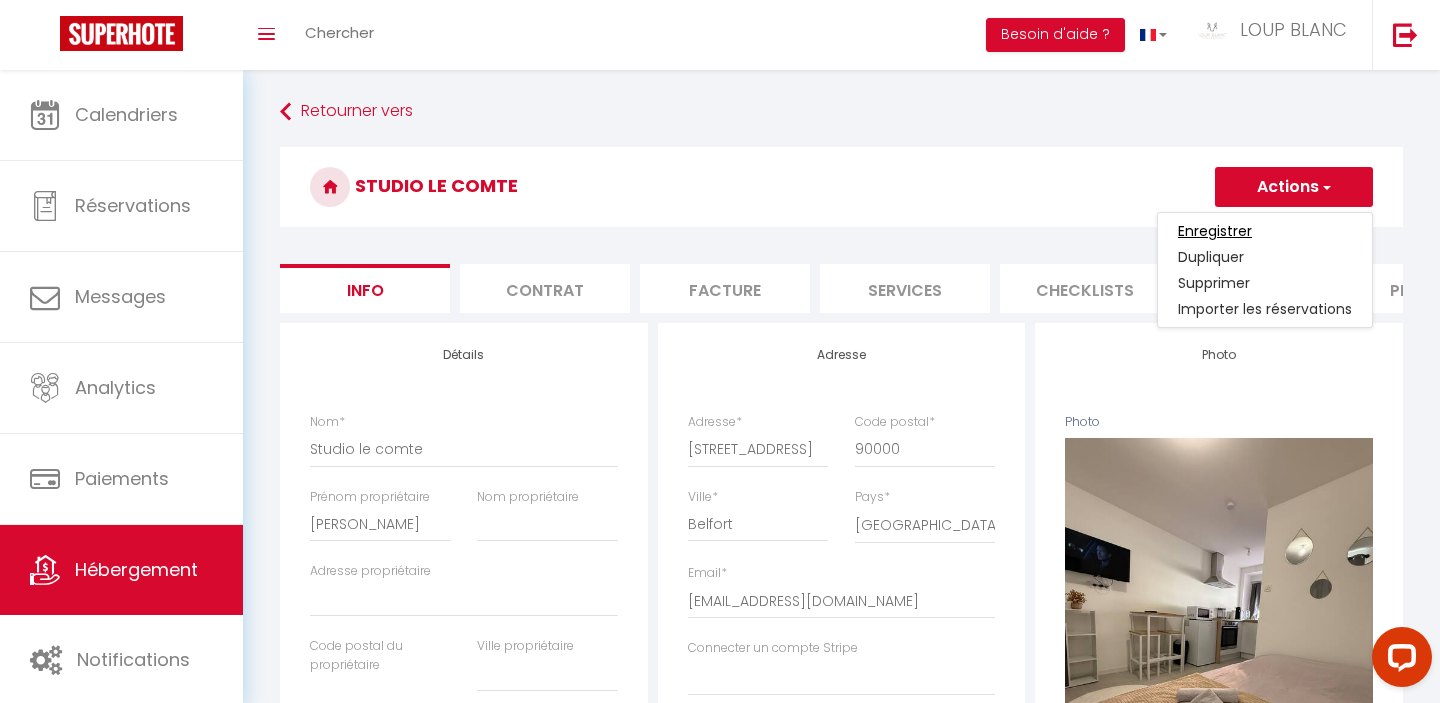 click on "Enregistrer" at bounding box center (1215, 231) 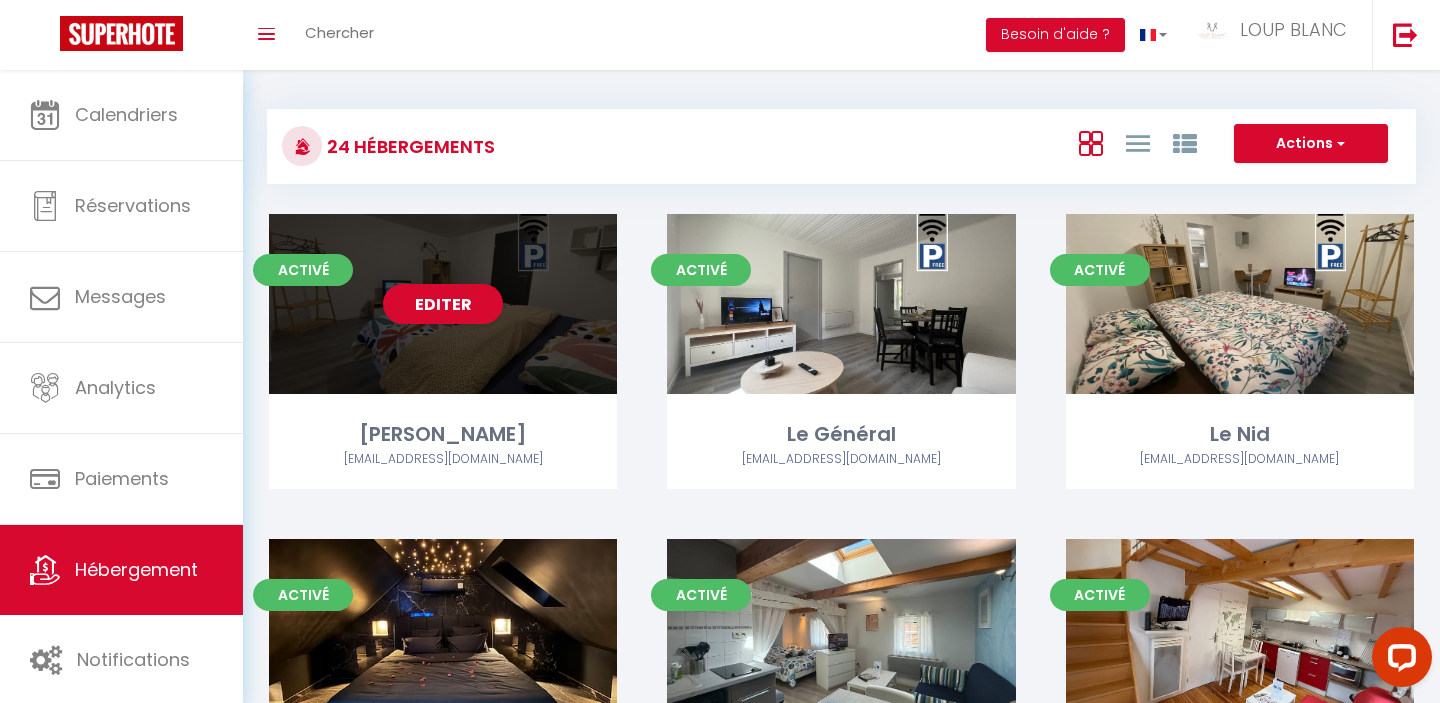 scroll, scrollTop: 0, scrollLeft: 0, axis: both 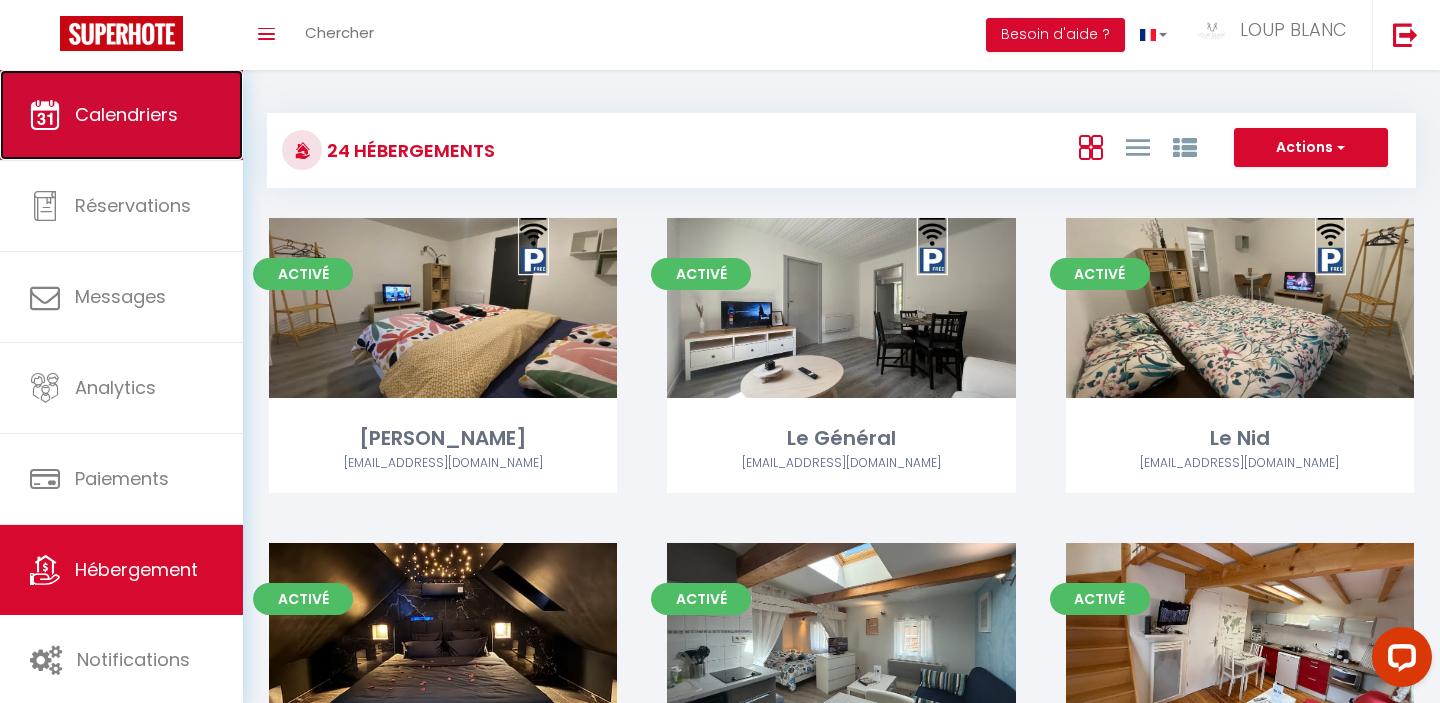 click on "Calendriers" at bounding box center (121, 115) 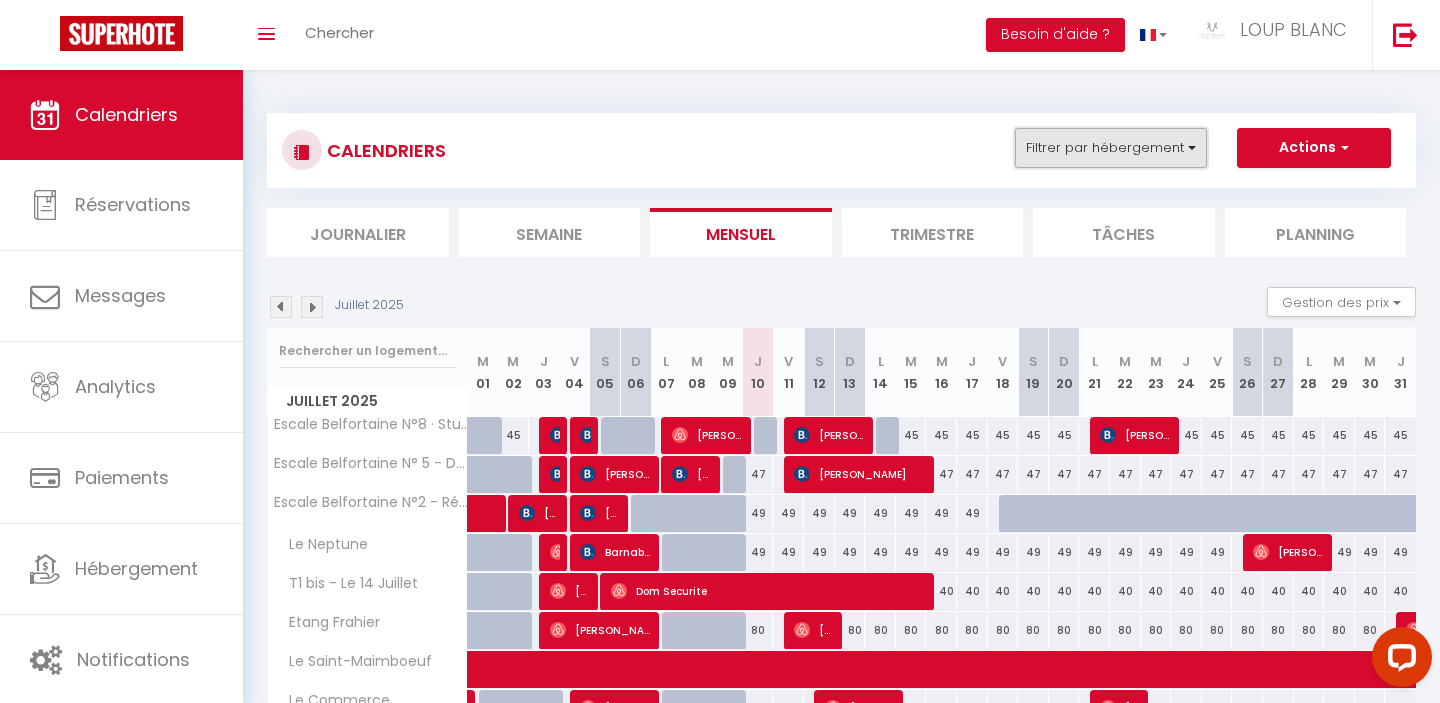 click on "Filtrer par hébergement" at bounding box center (1111, 148) 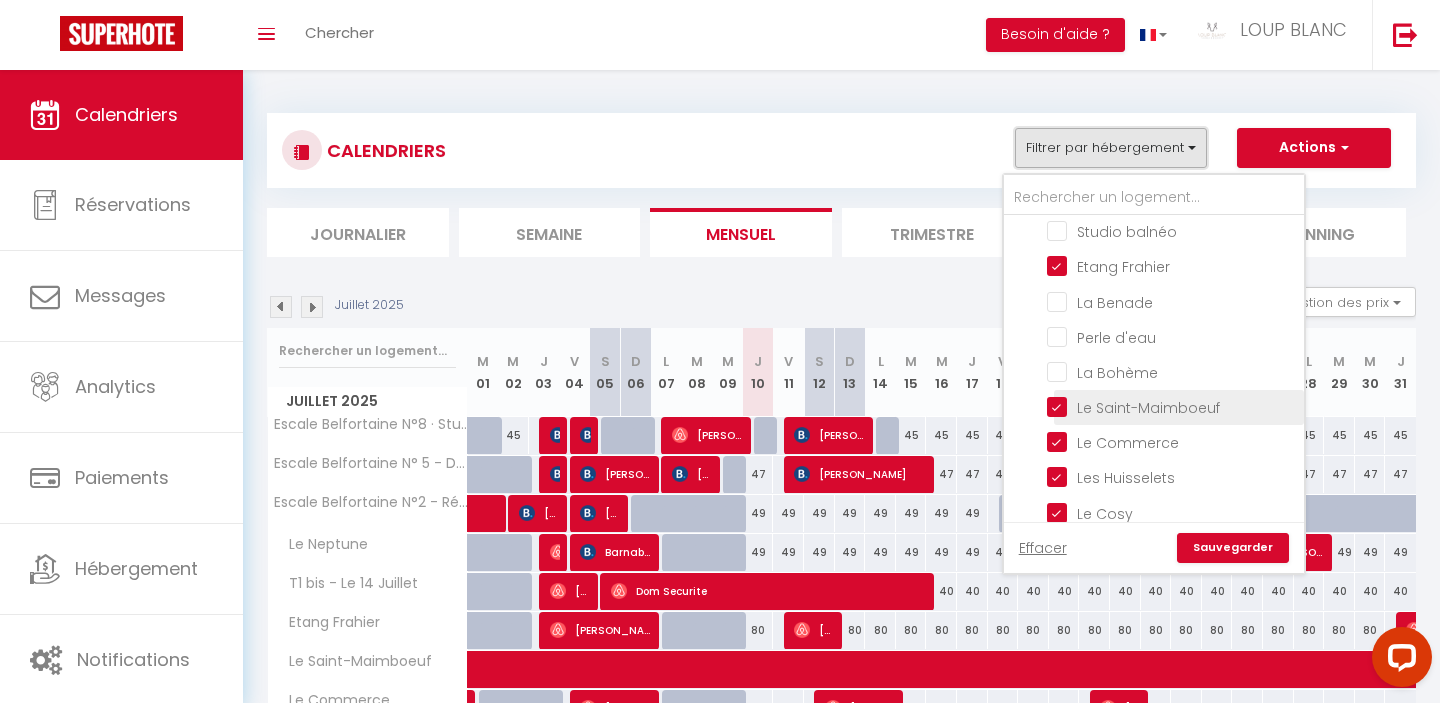 scroll, scrollTop: 773, scrollLeft: 0, axis: vertical 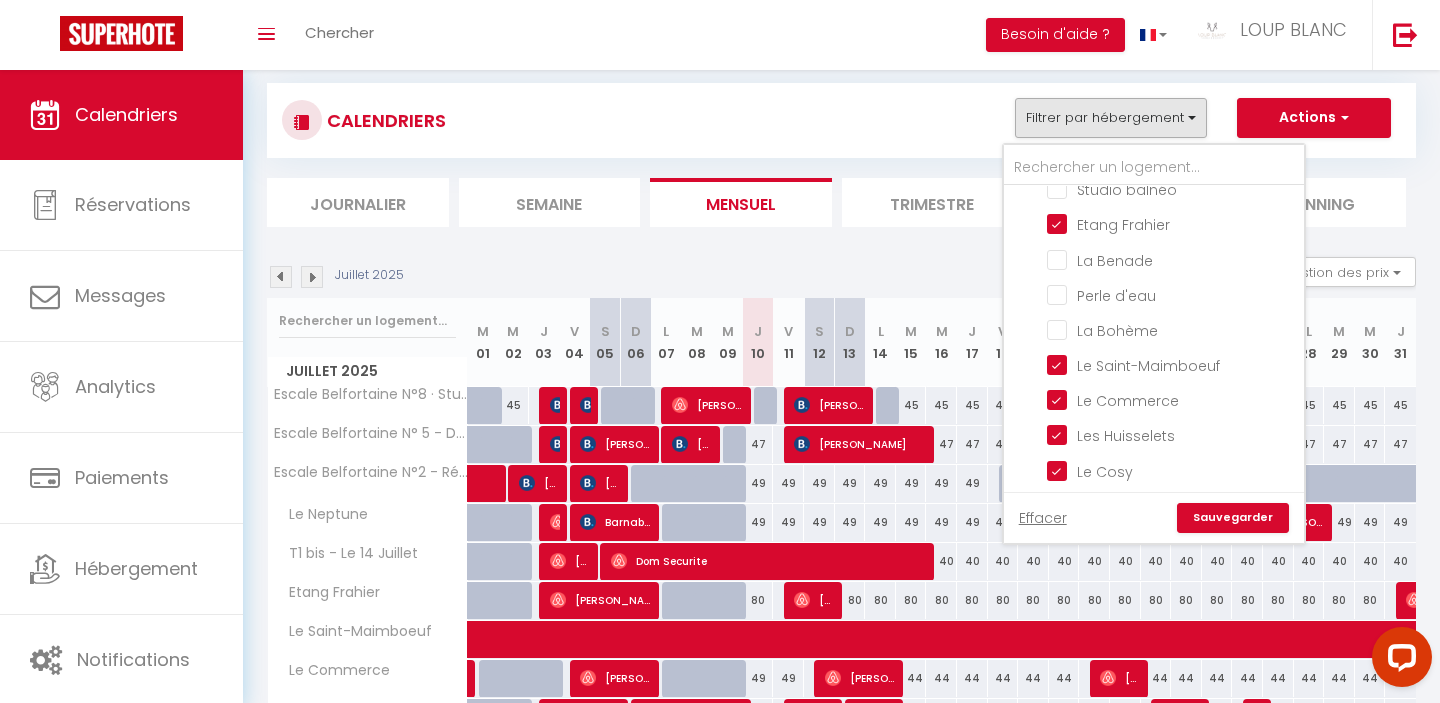 click on "Juillet 2025
Gestion des prix
Nb Nuits minimum   Règles   Disponibilité" at bounding box center [841, 277] 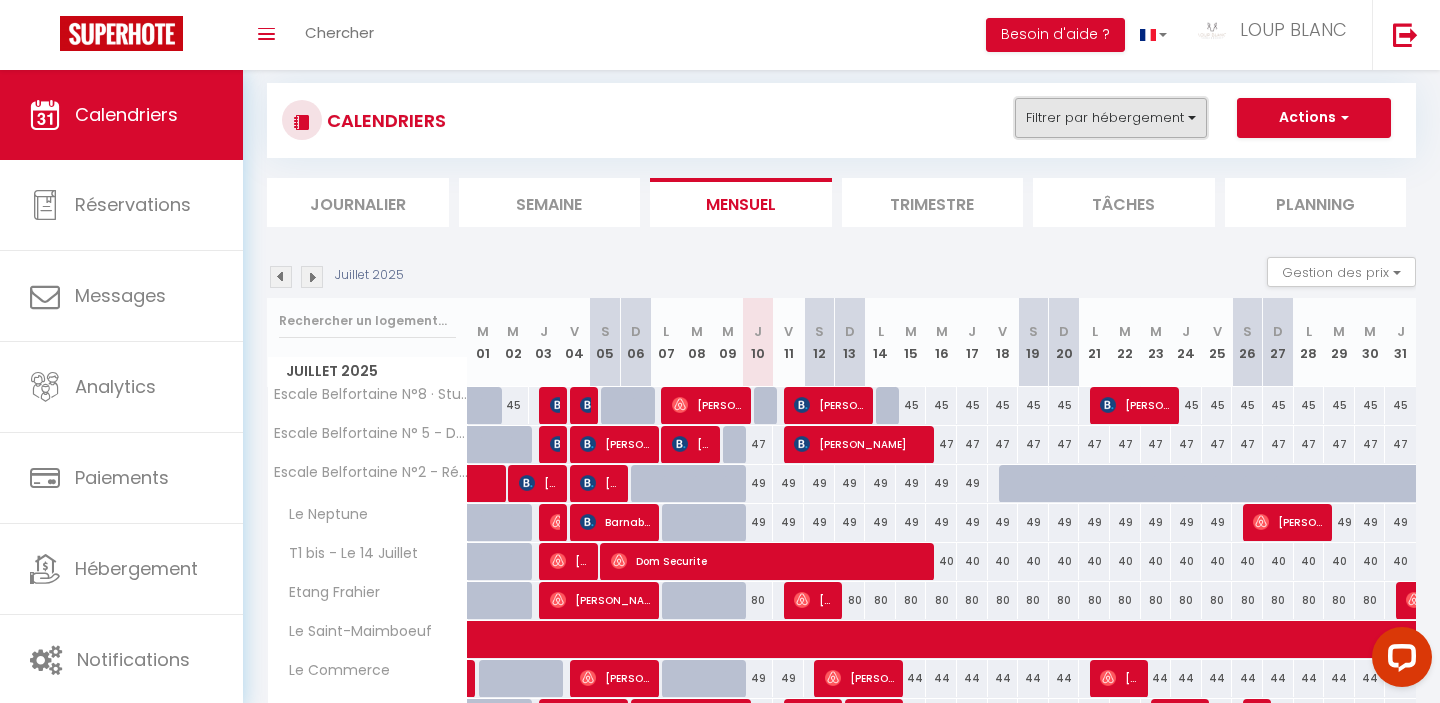 click on "Filtrer par hébergement" at bounding box center (1111, 118) 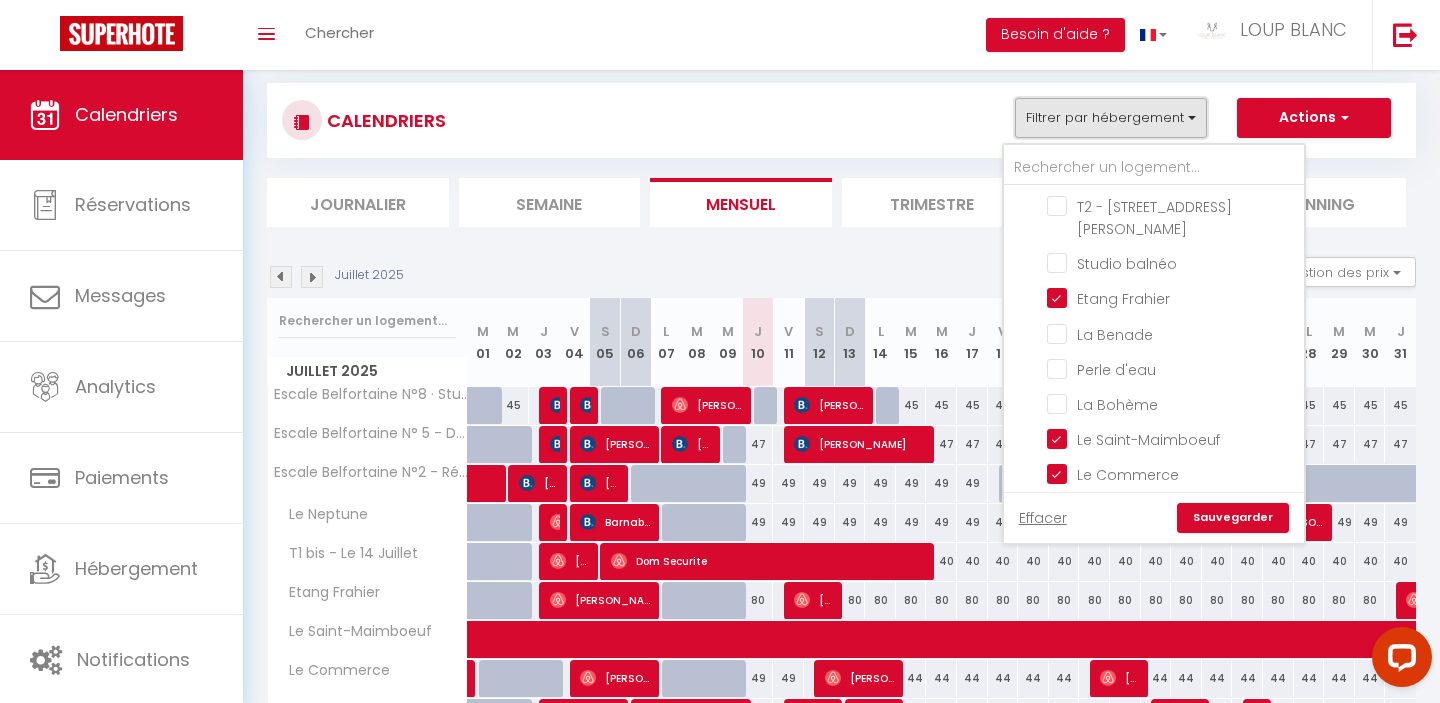 scroll, scrollTop: 773, scrollLeft: 0, axis: vertical 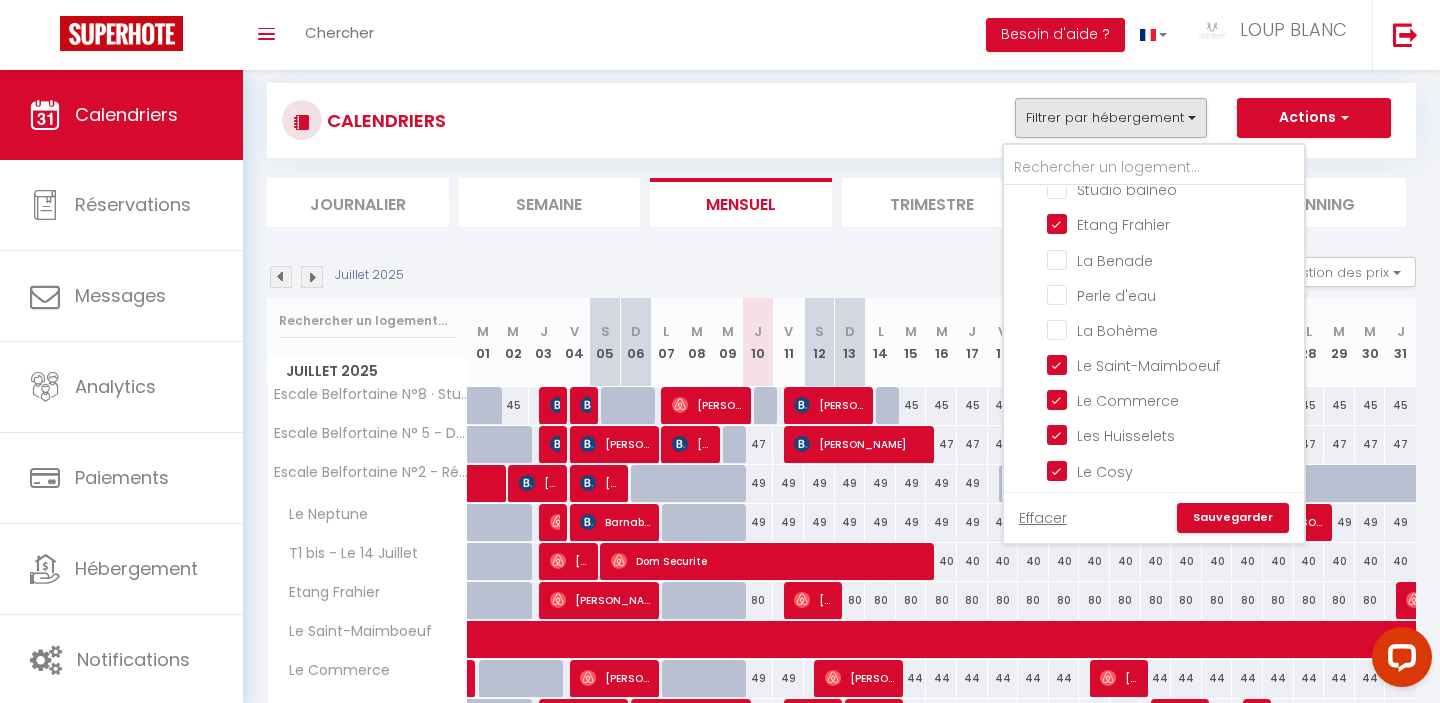 click on "Juillet 2025
Gestion des prix
Nb Nuits minimum   Règles   Disponibilité" at bounding box center [841, 277] 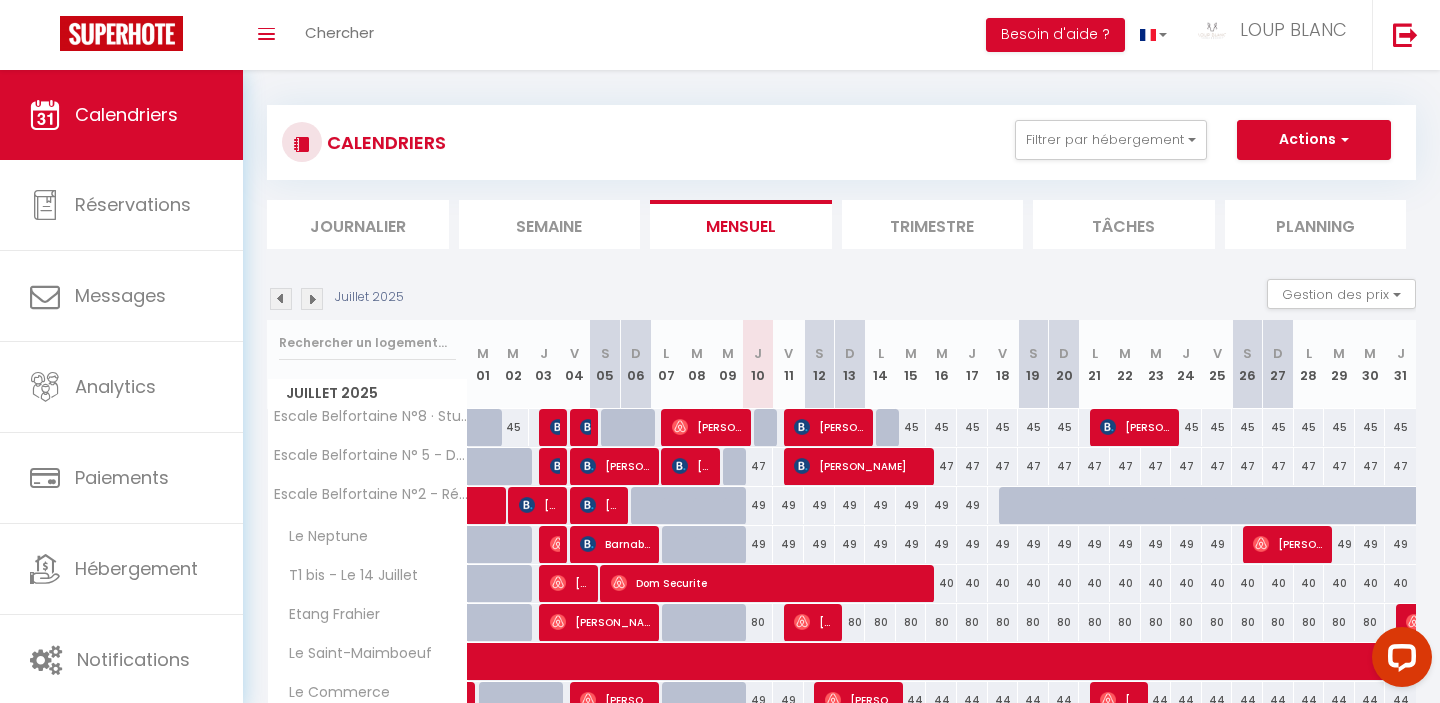 scroll, scrollTop: 7, scrollLeft: 0, axis: vertical 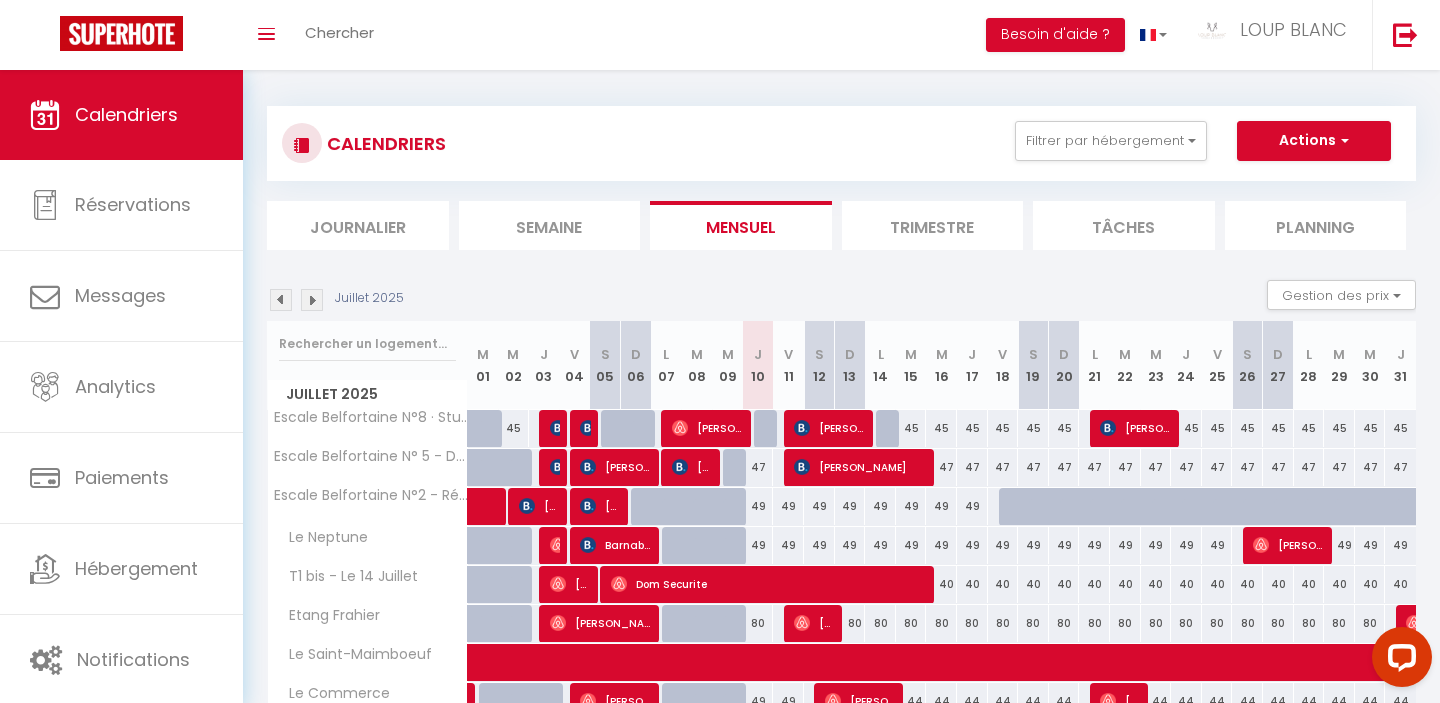 click at bounding box center (281, 300) 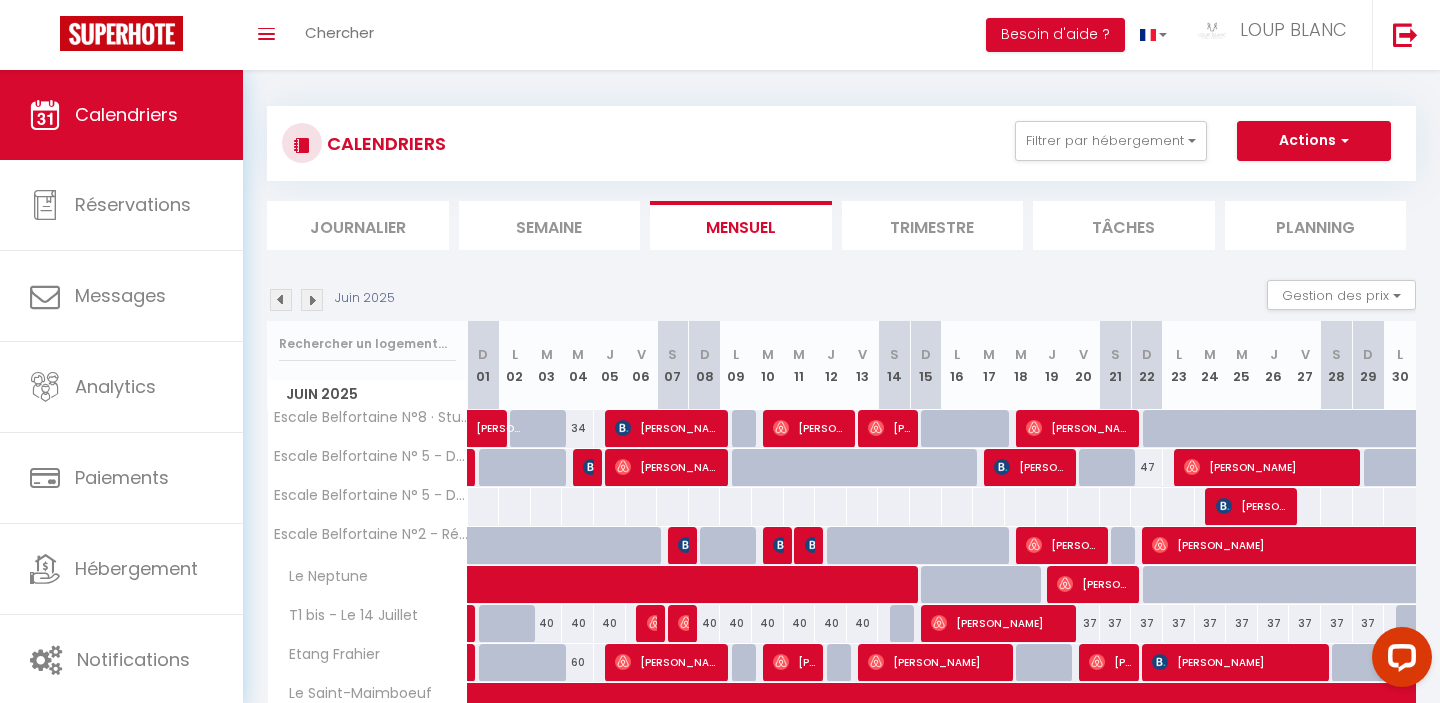 click at bounding box center (281, 300) 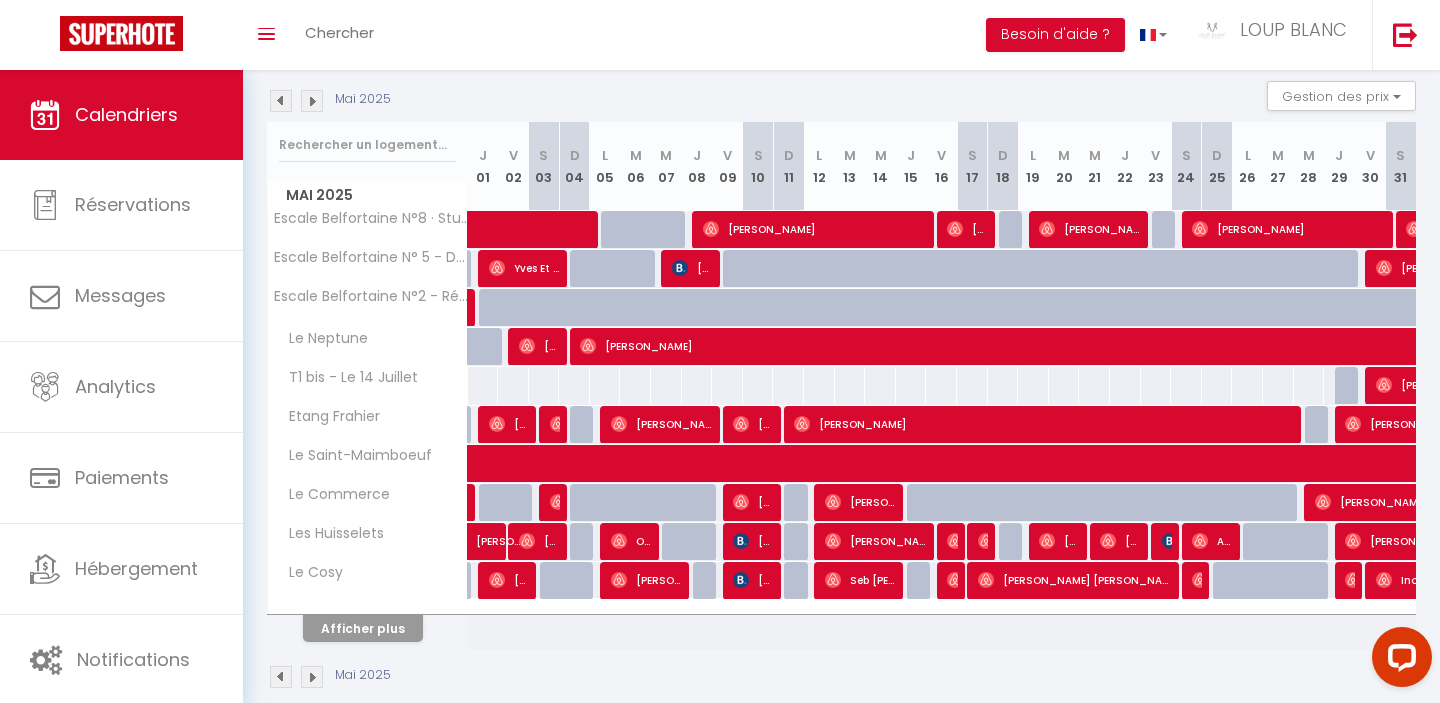 scroll, scrollTop: 236, scrollLeft: 0, axis: vertical 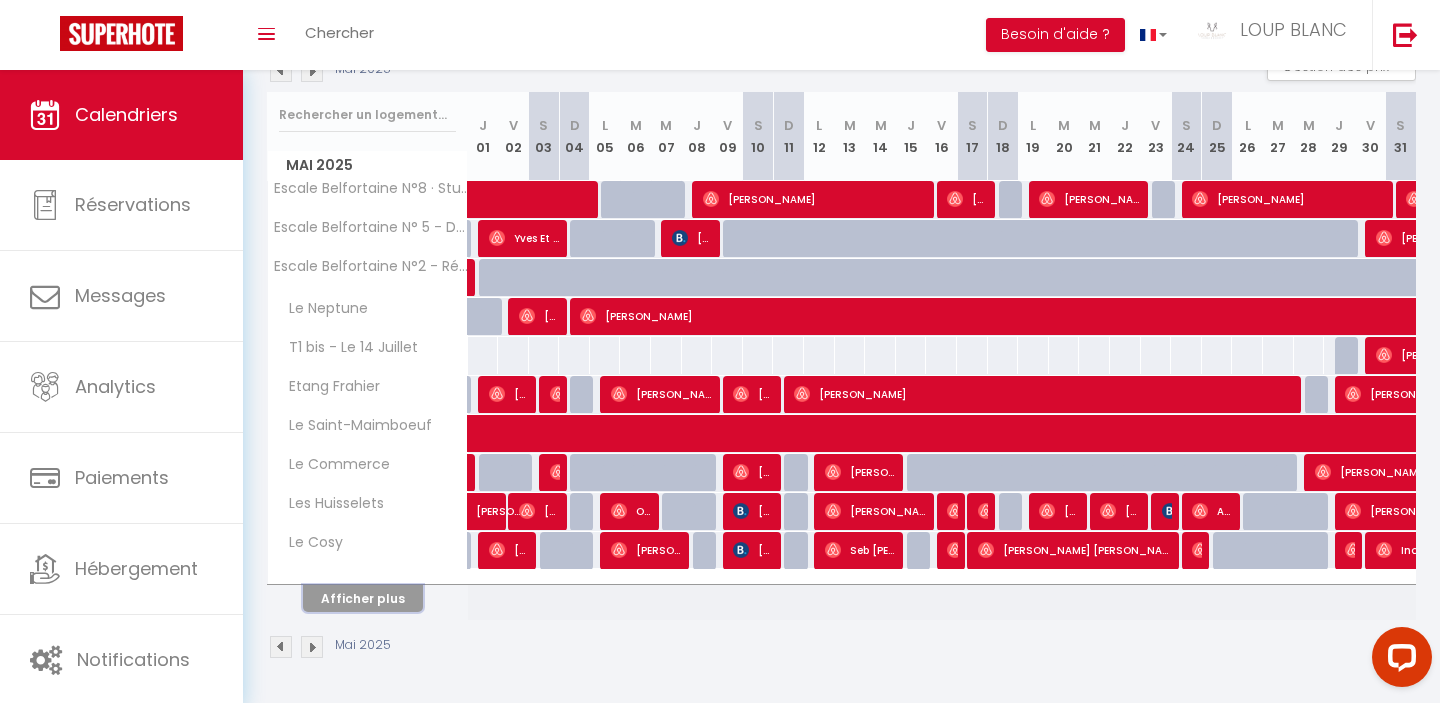 click on "Afficher plus" at bounding box center (363, 598) 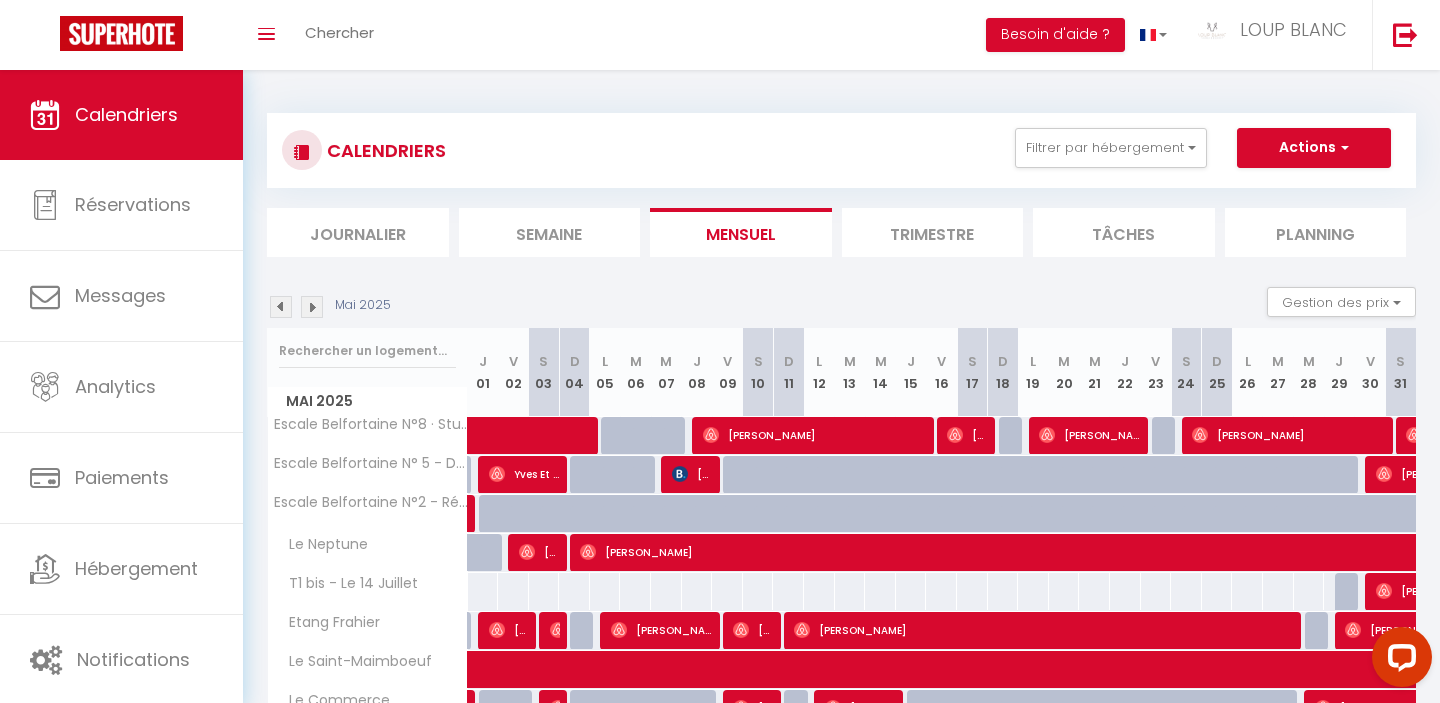 scroll, scrollTop: 226, scrollLeft: 0, axis: vertical 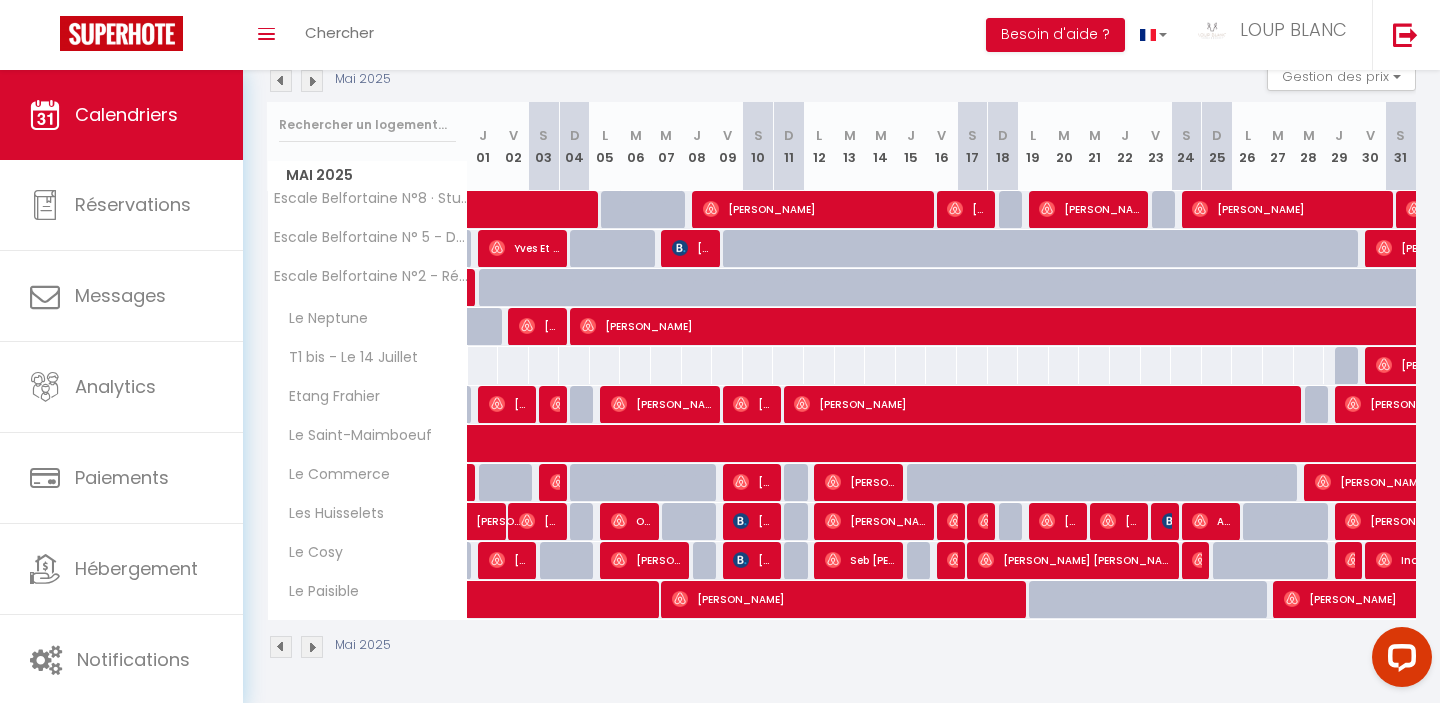 click at bounding box center [312, 81] 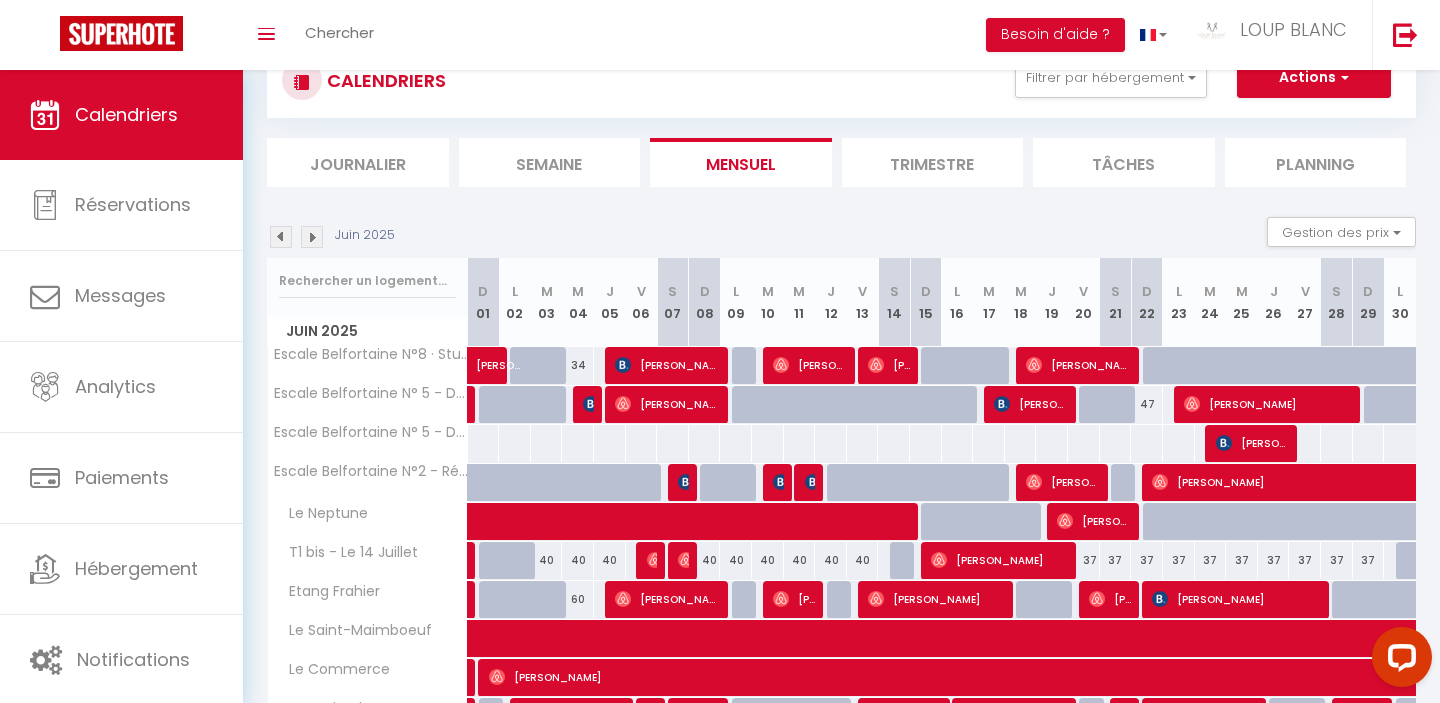 scroll, scrollTop: 226, scrollLeft: 0, axis: vertical 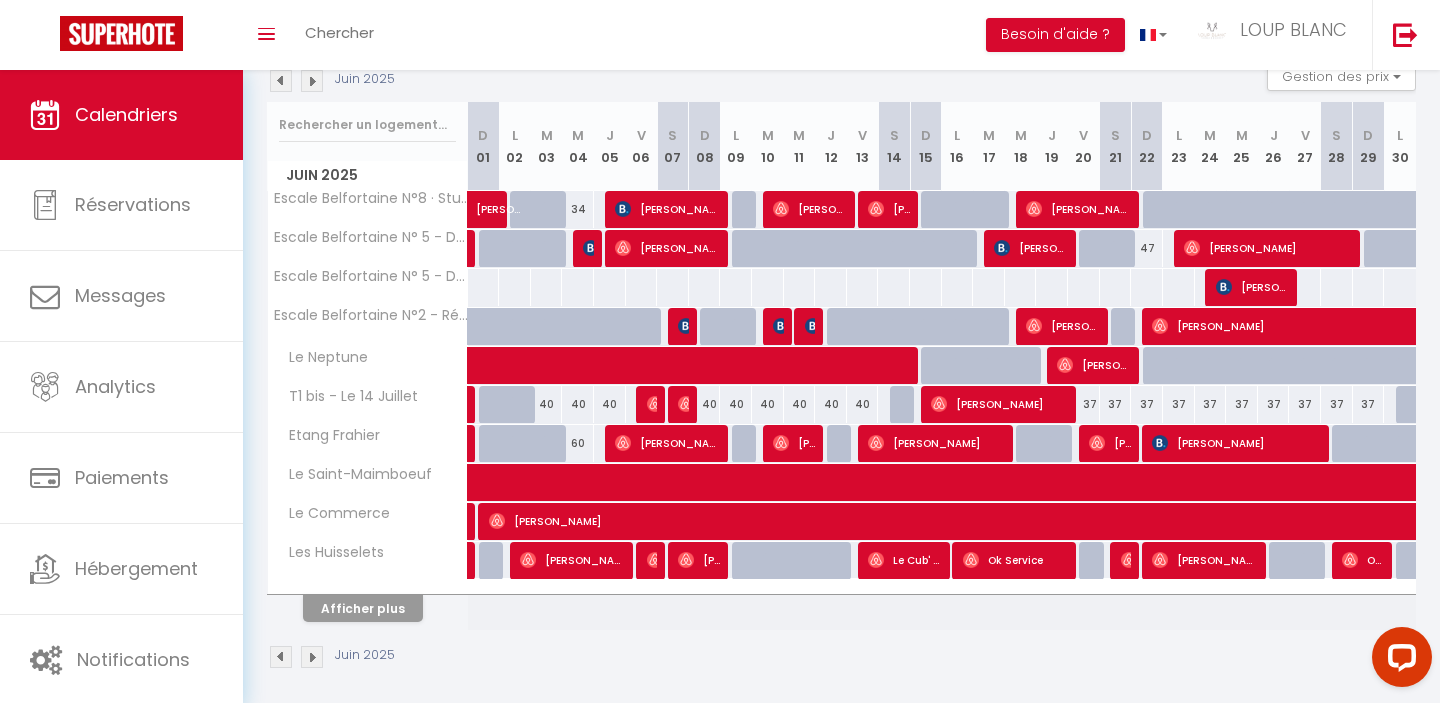 click at bounding box center (312, 81) 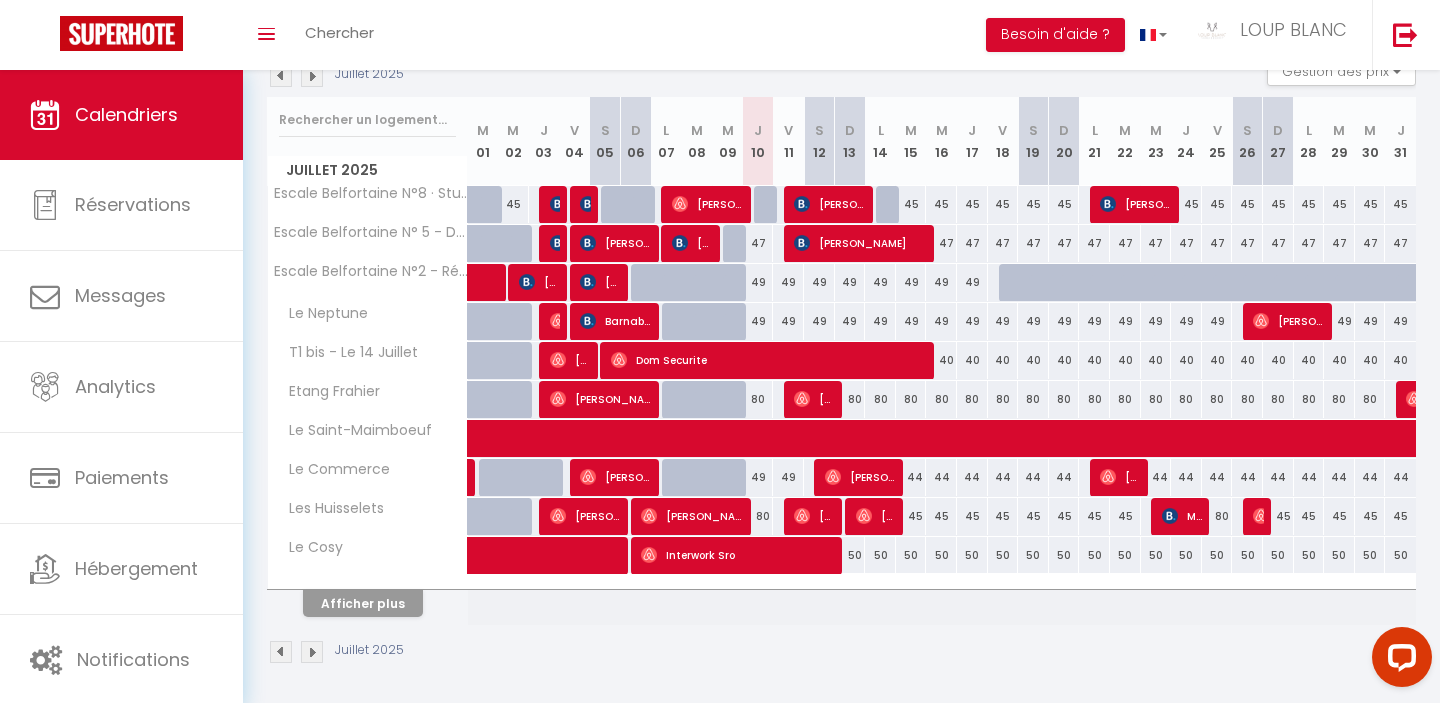 scroll, scrollTop: 236, scrollLeft: 0, axis: vertical 